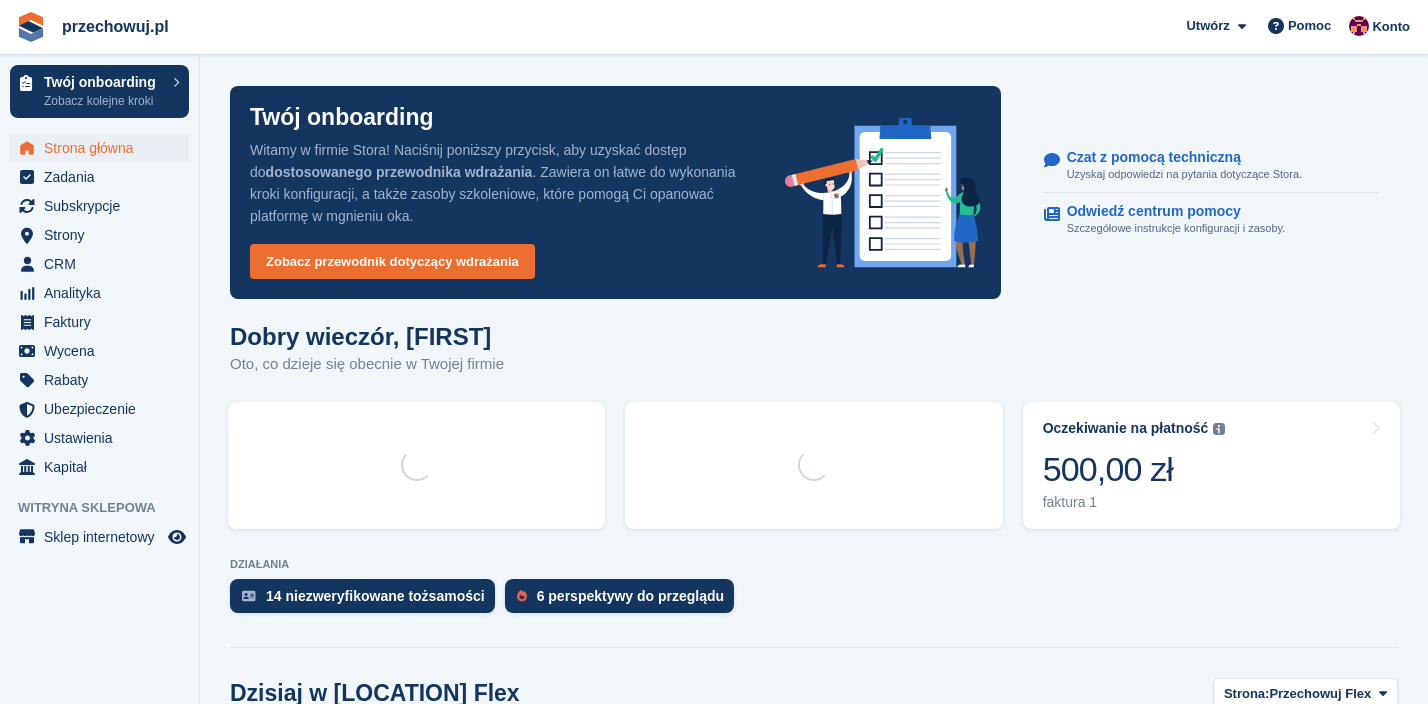scroll, scrollTop: 0, scrollLeft: 0, axis: both 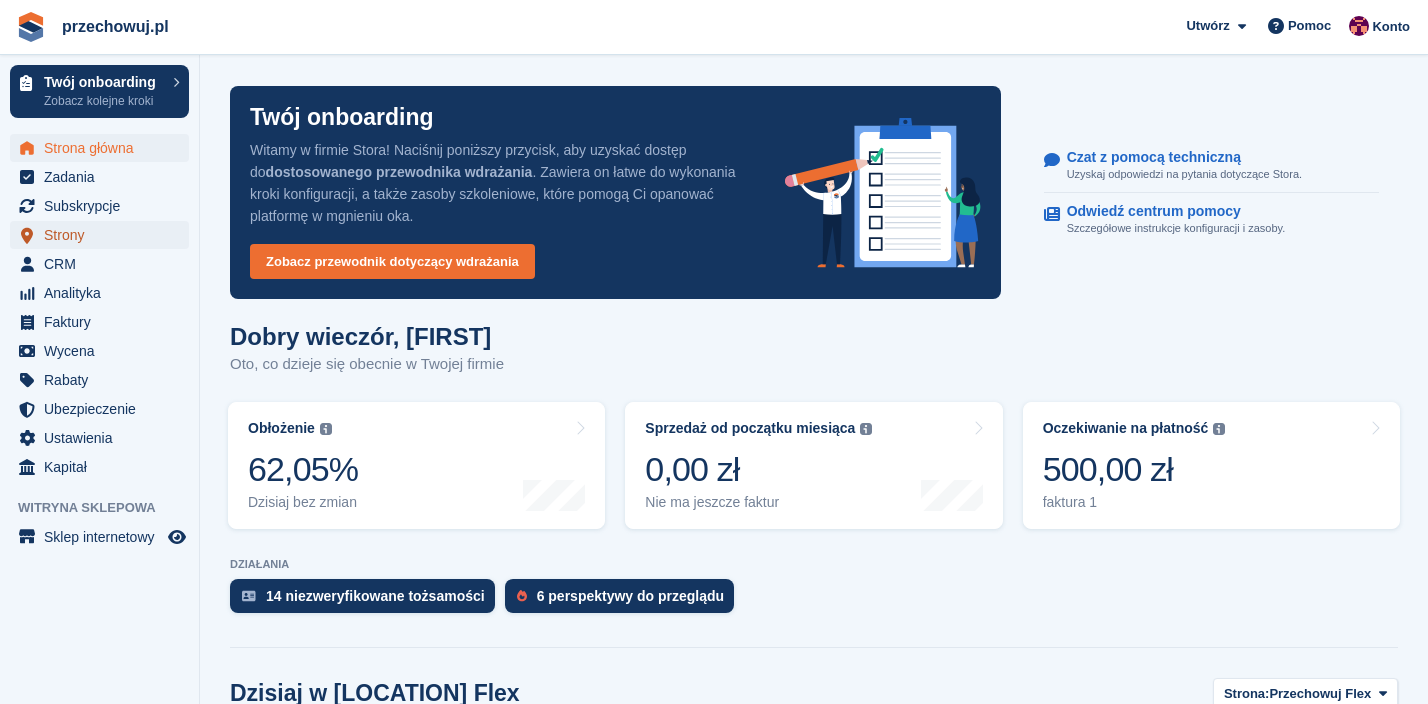 click on "Strony" at bounding box center [104, 235] 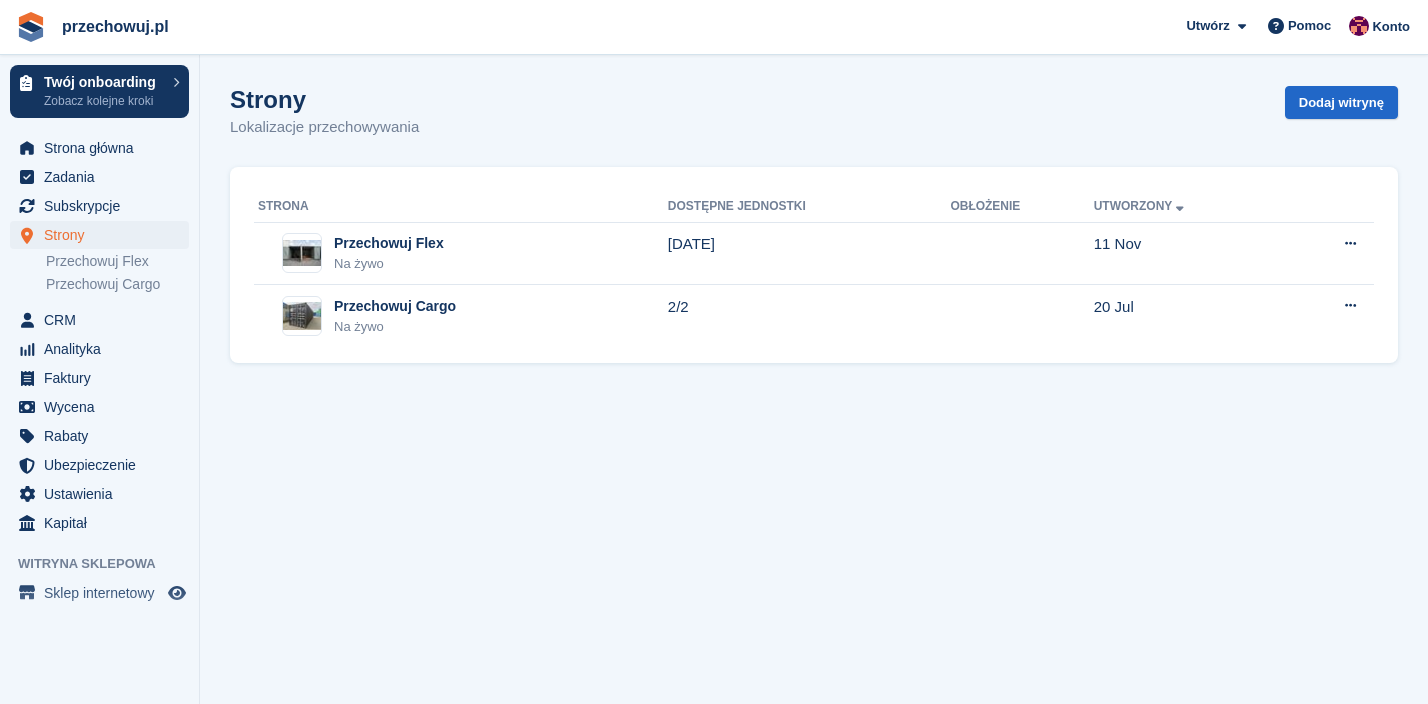 scroll, scrollTop: 0, scrollLeft: 0, axis: both 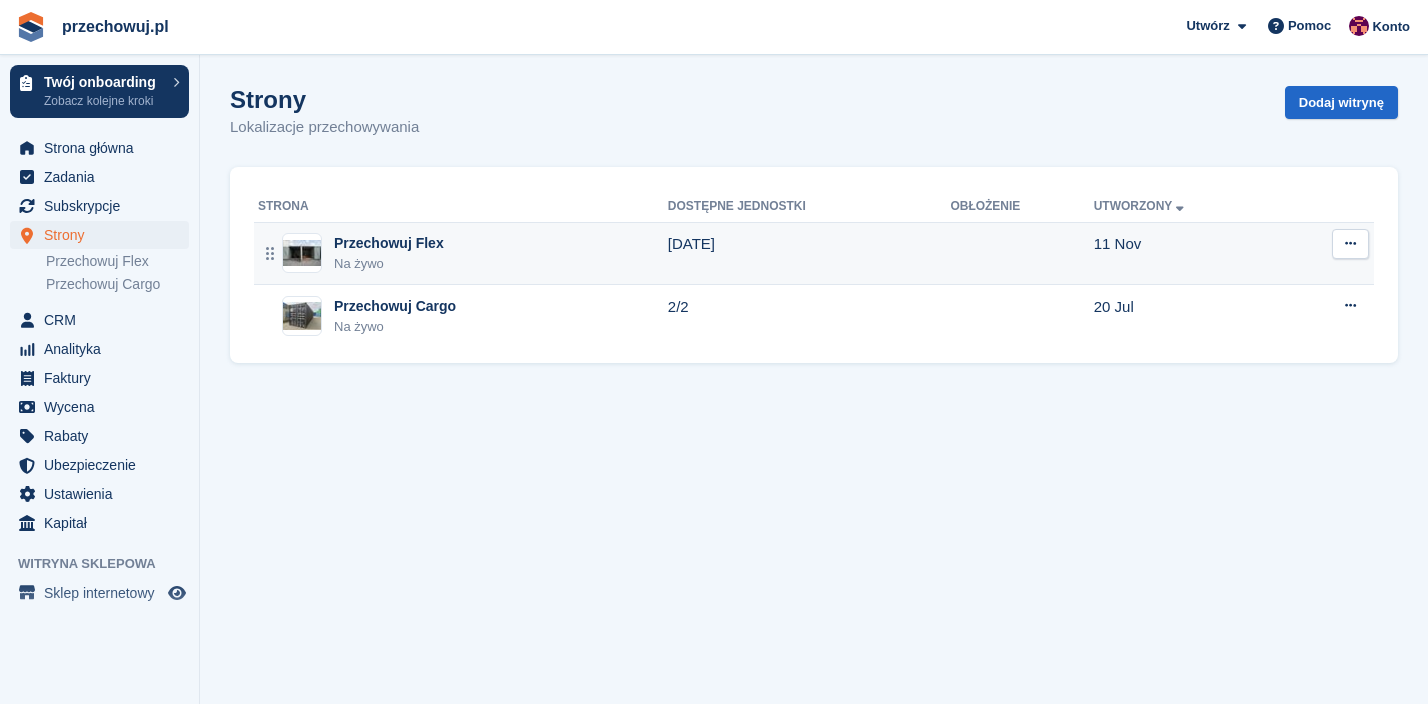 click on "Przechowuj Flex" at bounding box center (389, 243) 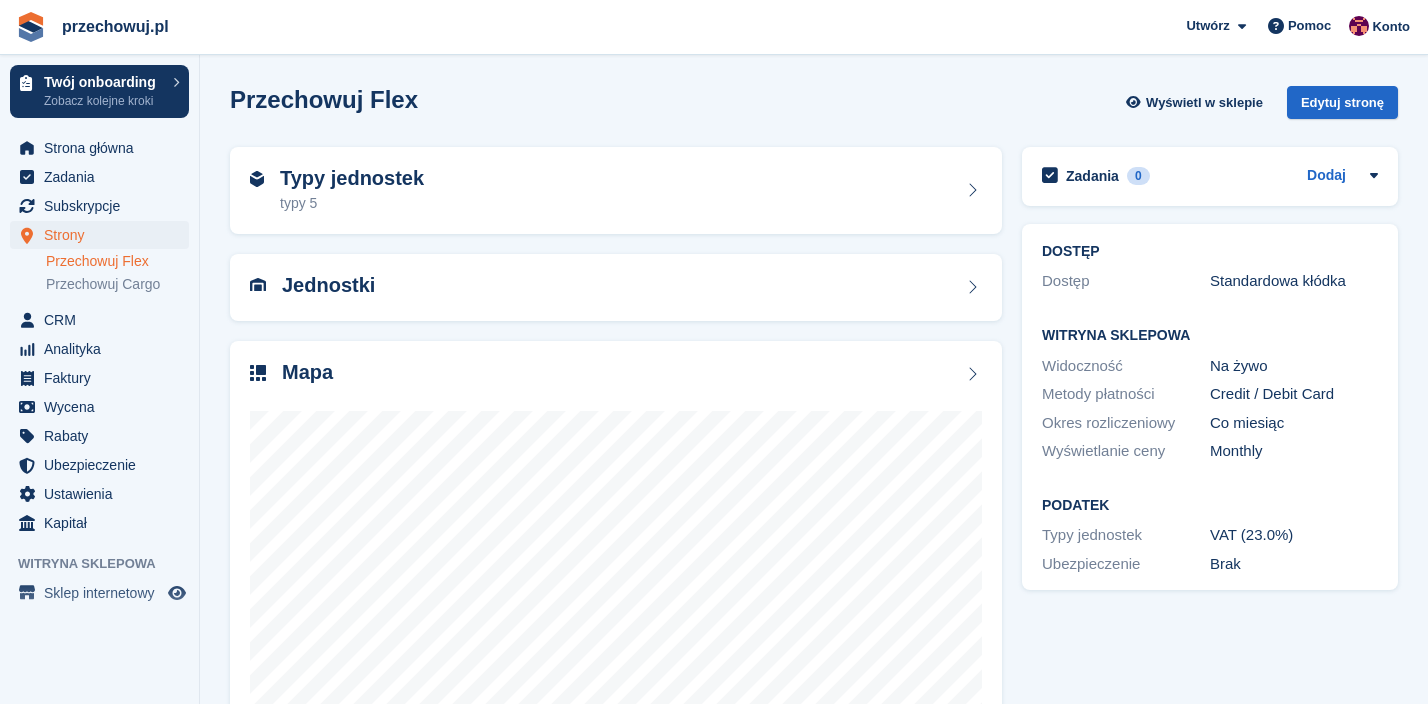 scroll, scrollTop: 0, scrollLeft: 0, axis: both 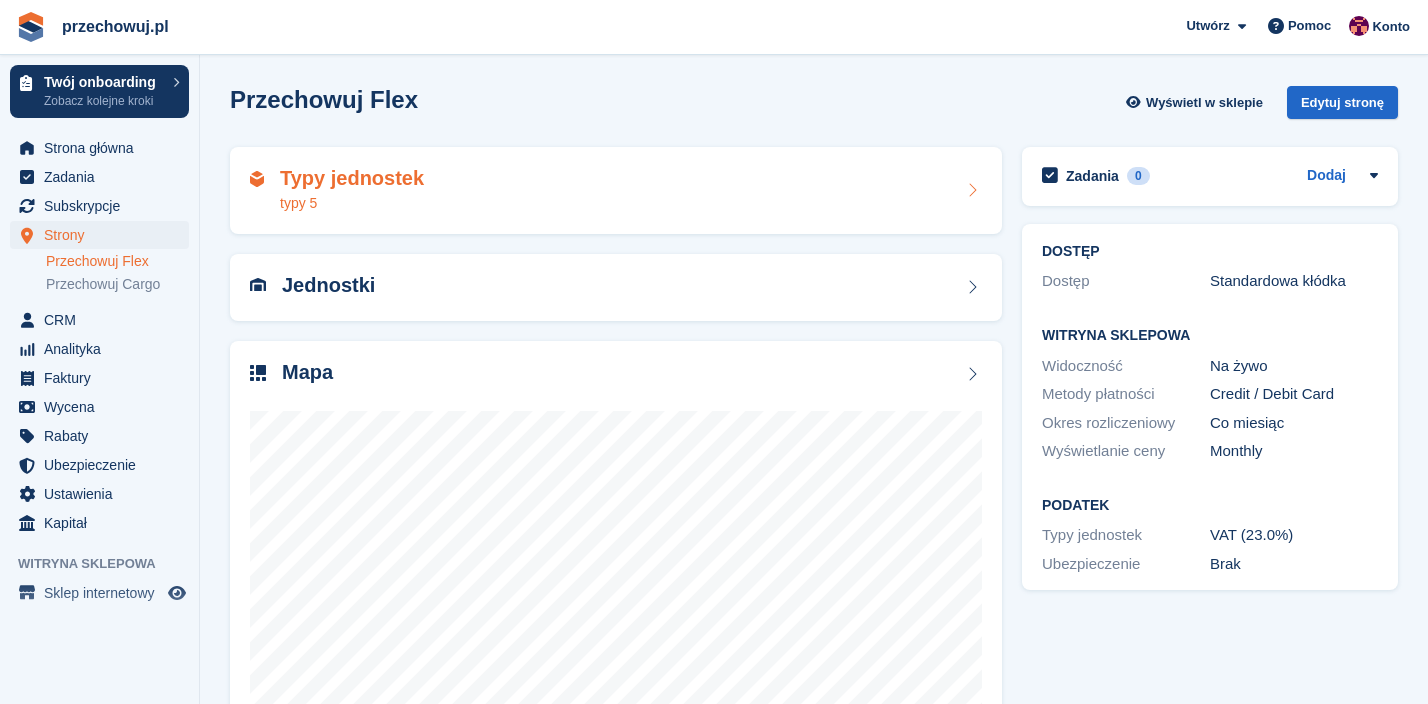 click on "typy 5" at bounding box center (352, 203) 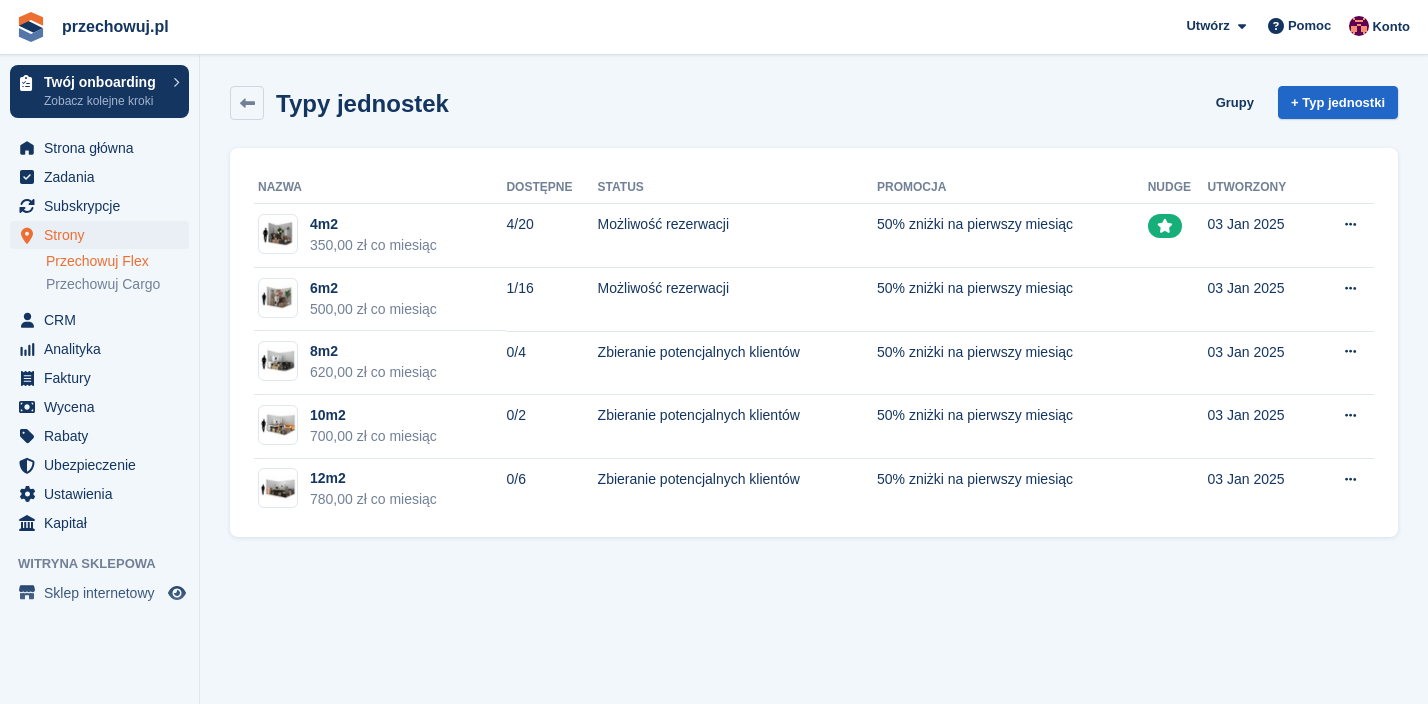 scroll, scrollTop: 0, scrollLeft: 0, axis: both 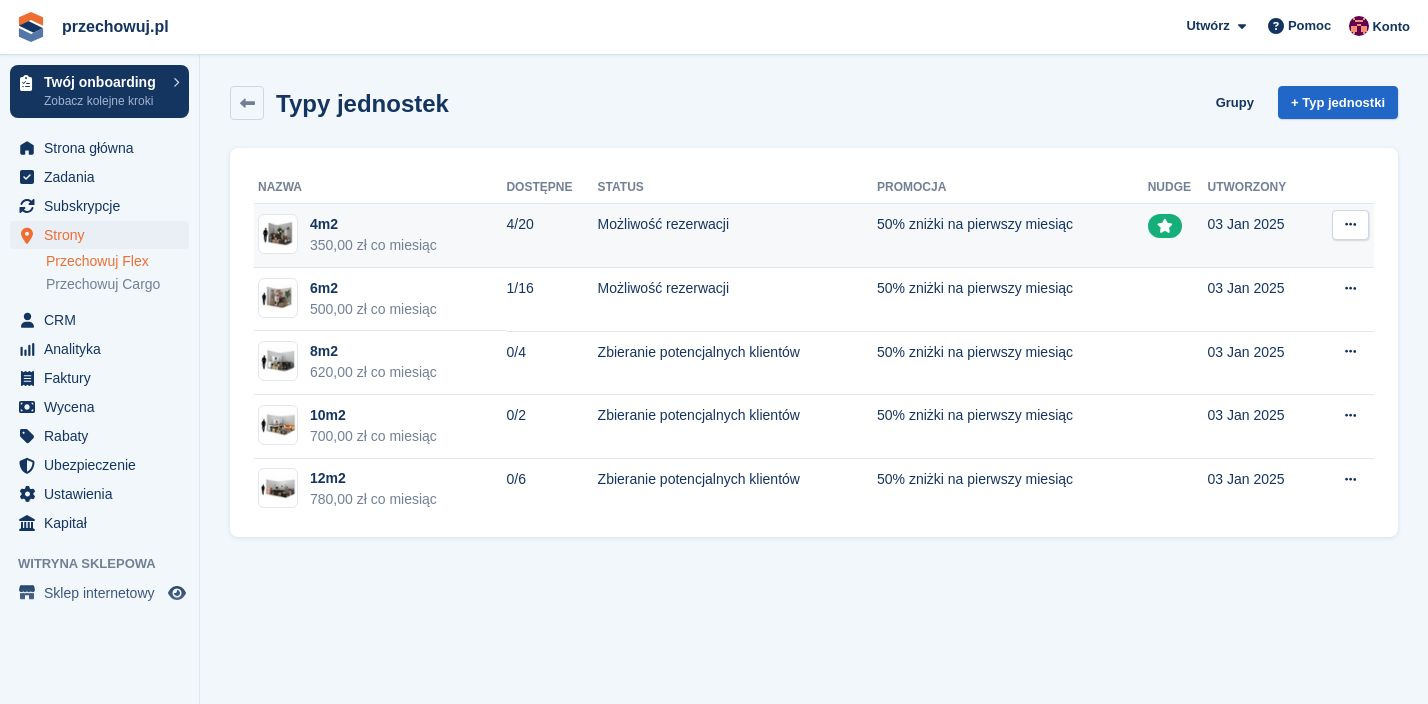 click on "4m2" at bounding box center [373, 224] 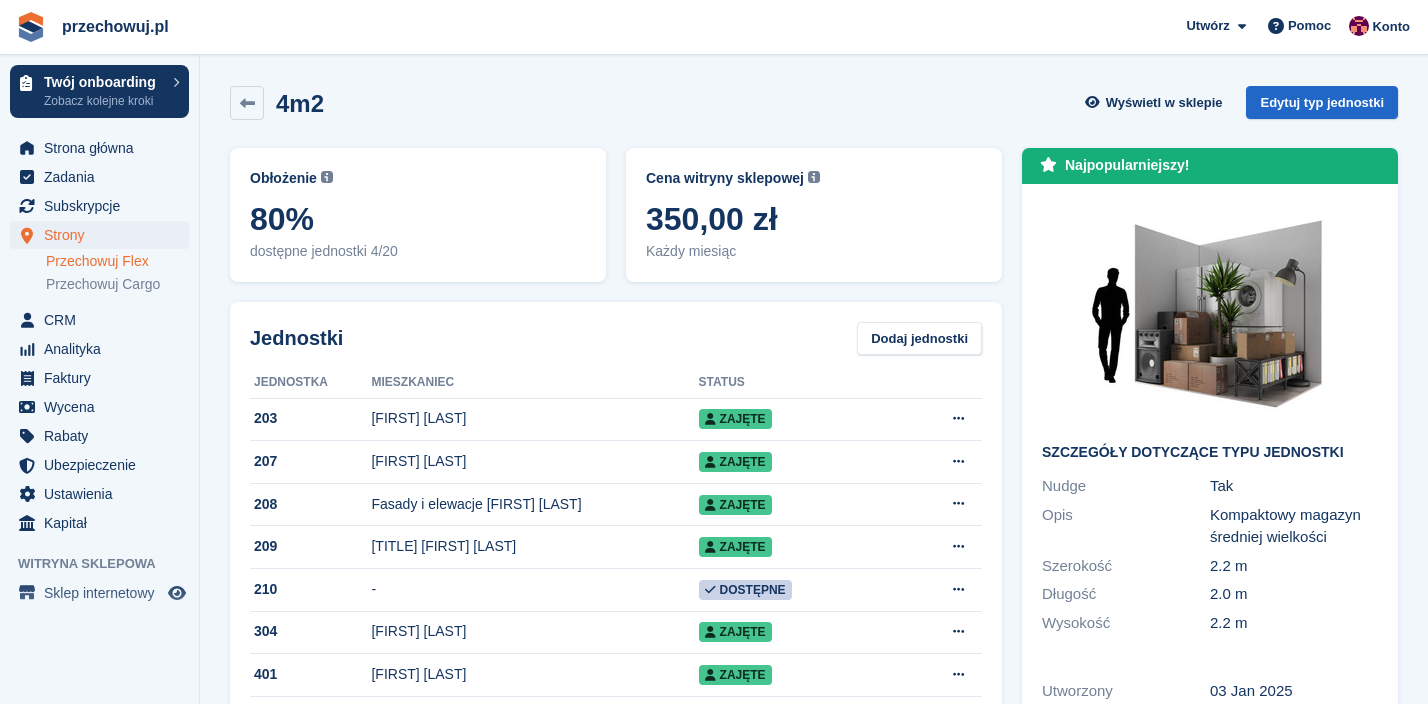 scroll, scrollTop: 0, scrollLeft: 0, axis: both 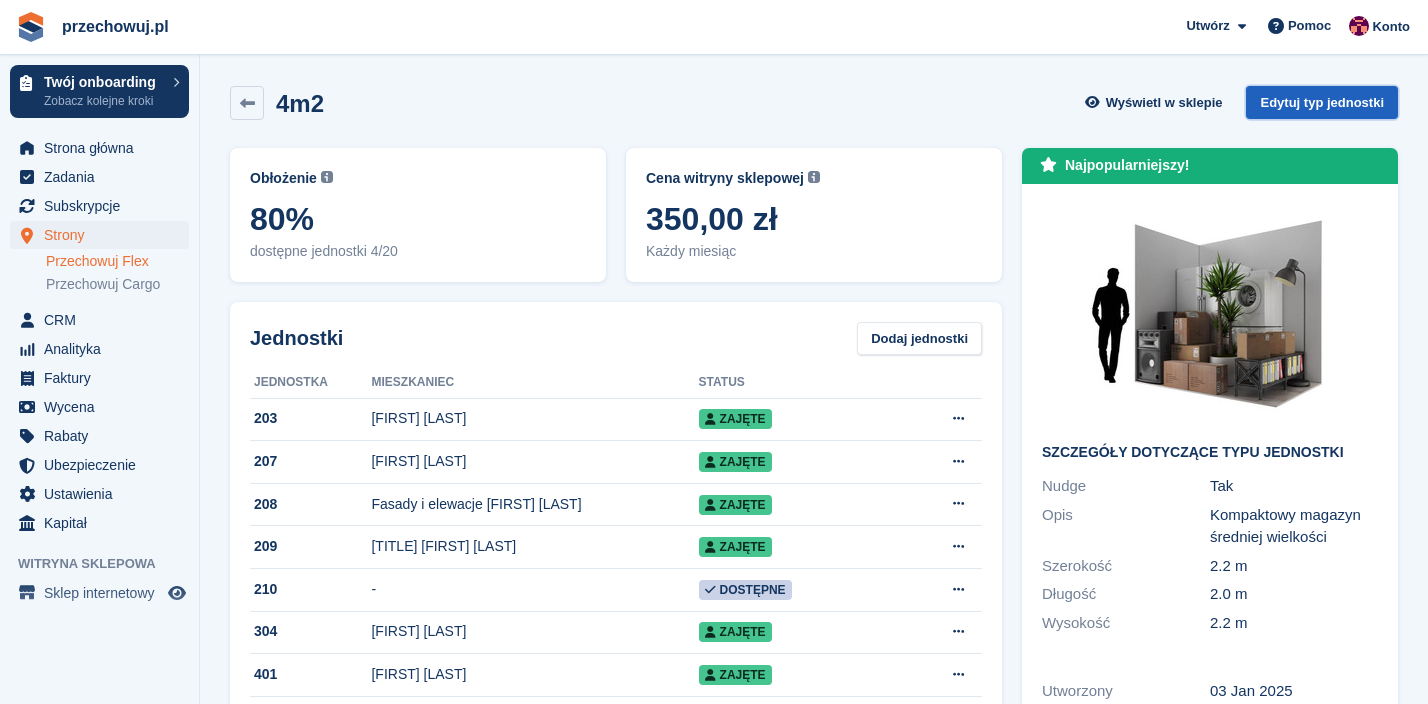 click on "Edytuj typ jednostki" at bounding box center (1322, 102) 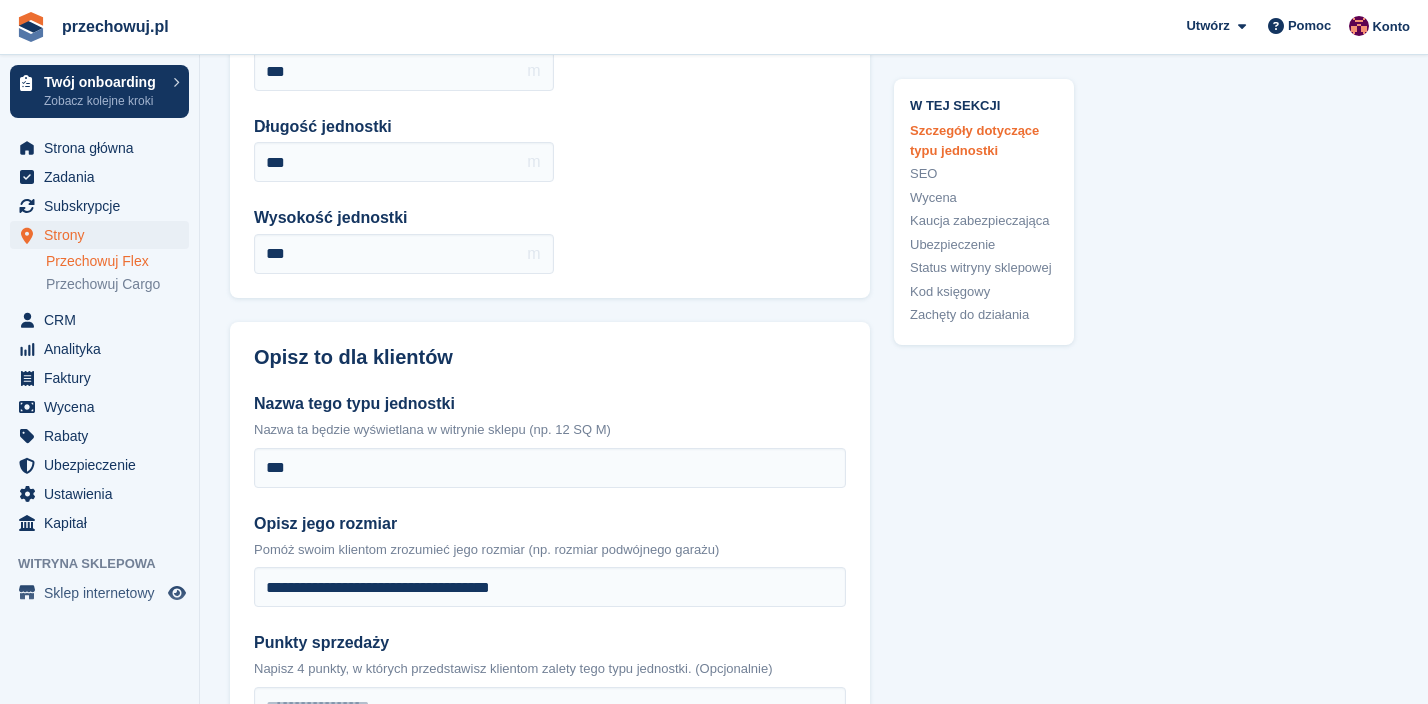 scroll, scrollTop: 162, scrollLeft: 0, axis: vertical 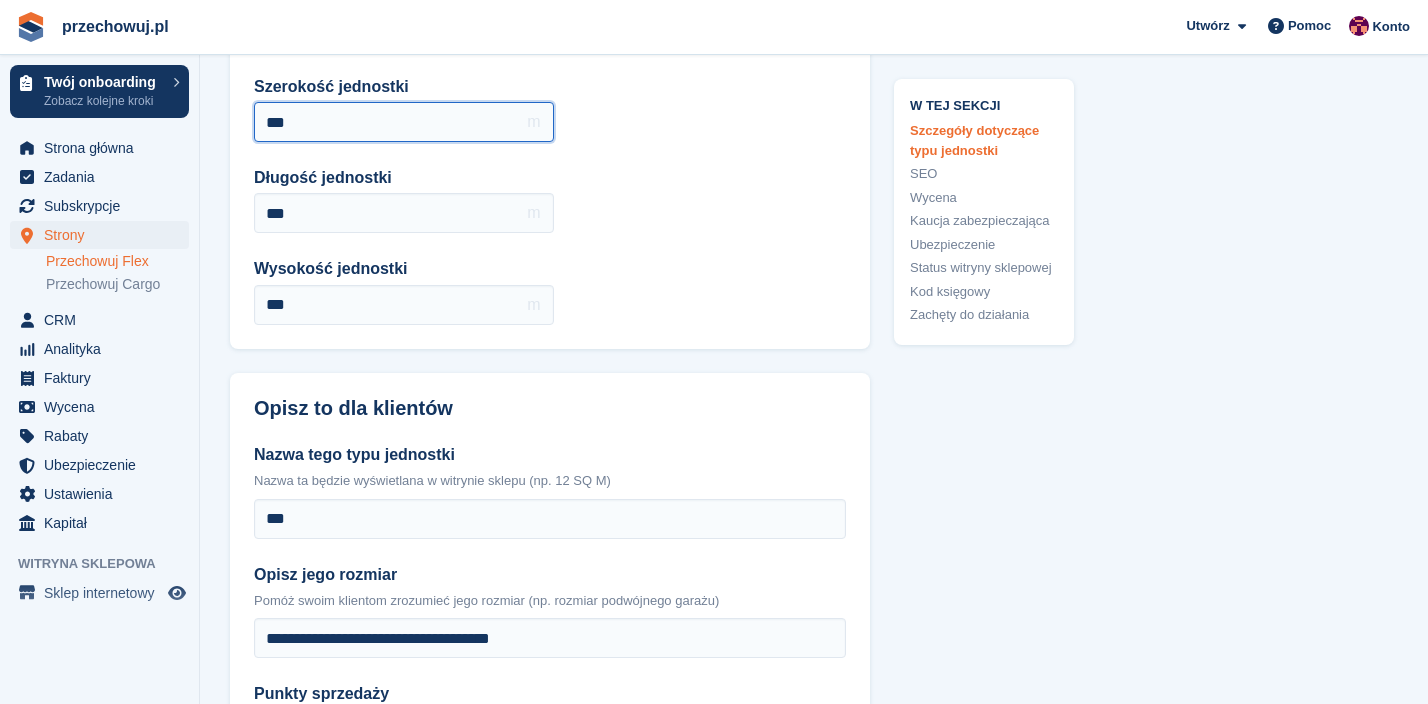 click on "***" at bounding box center [404, 122] 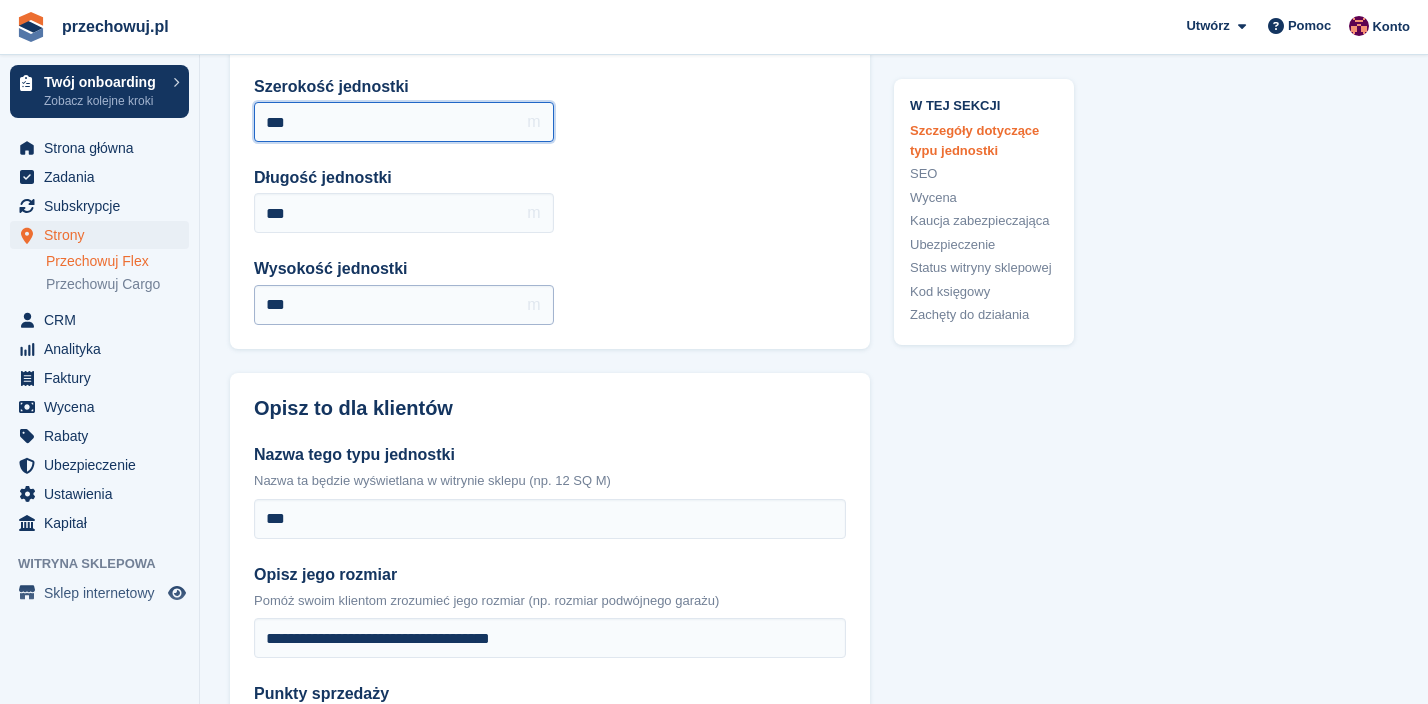type on "***" 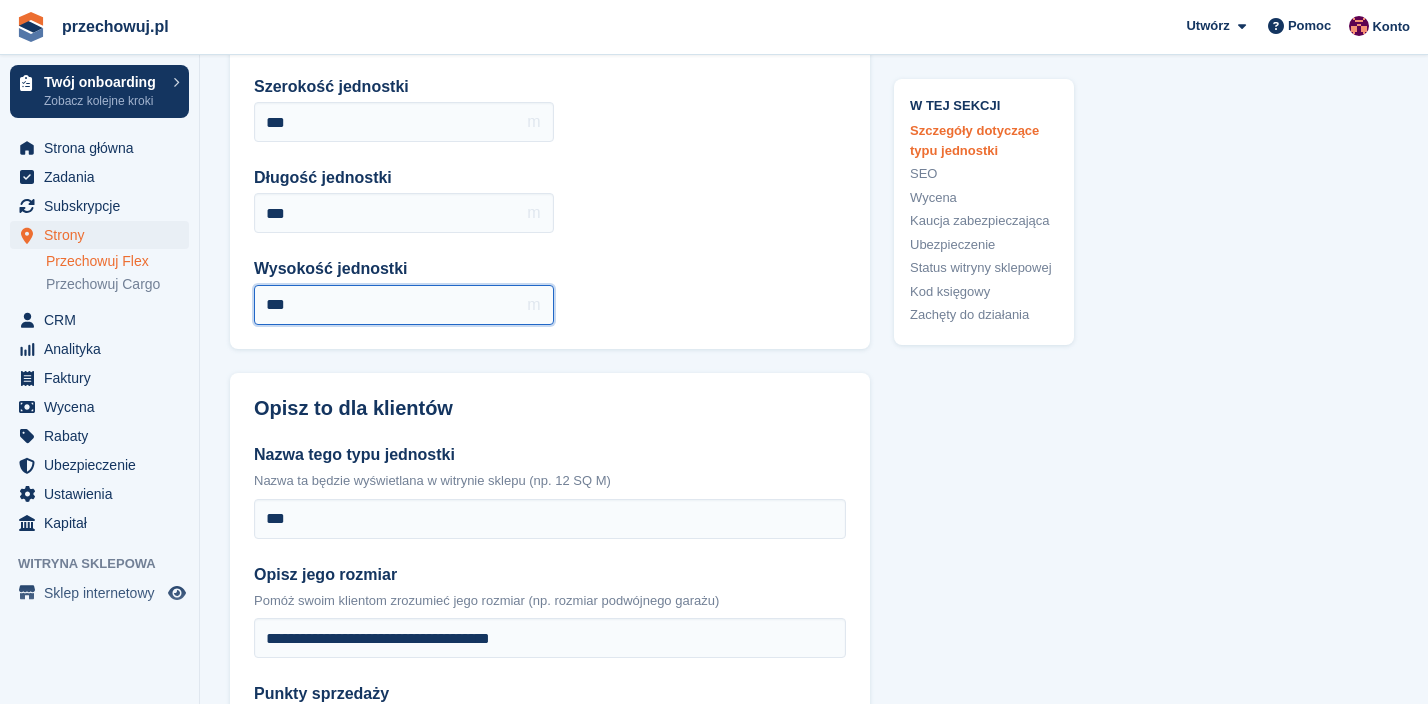 drag, startPoint x: 326, startPoint y: 306, endPoint x: 281, endPoint y: 306, distance: 45 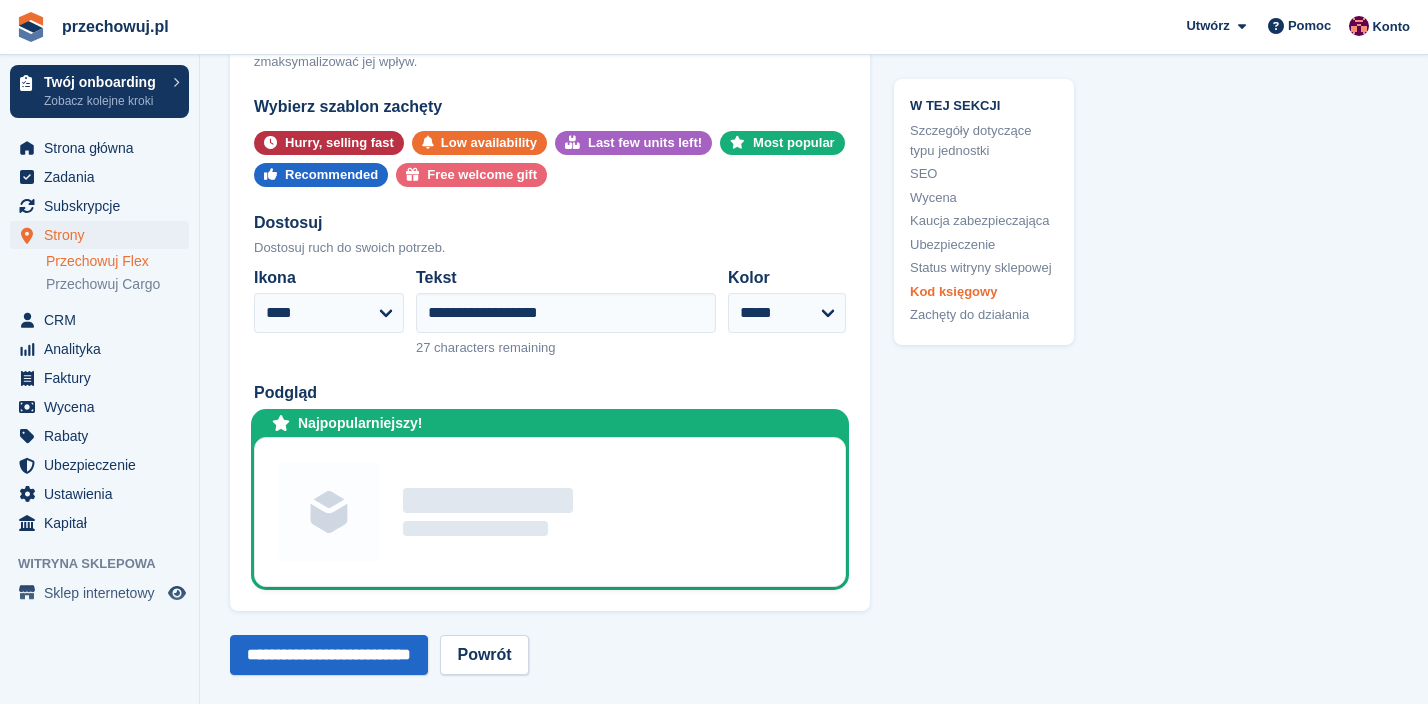 scroll, scrollTop: 3540, scrollLeft: 0, axis: vertical 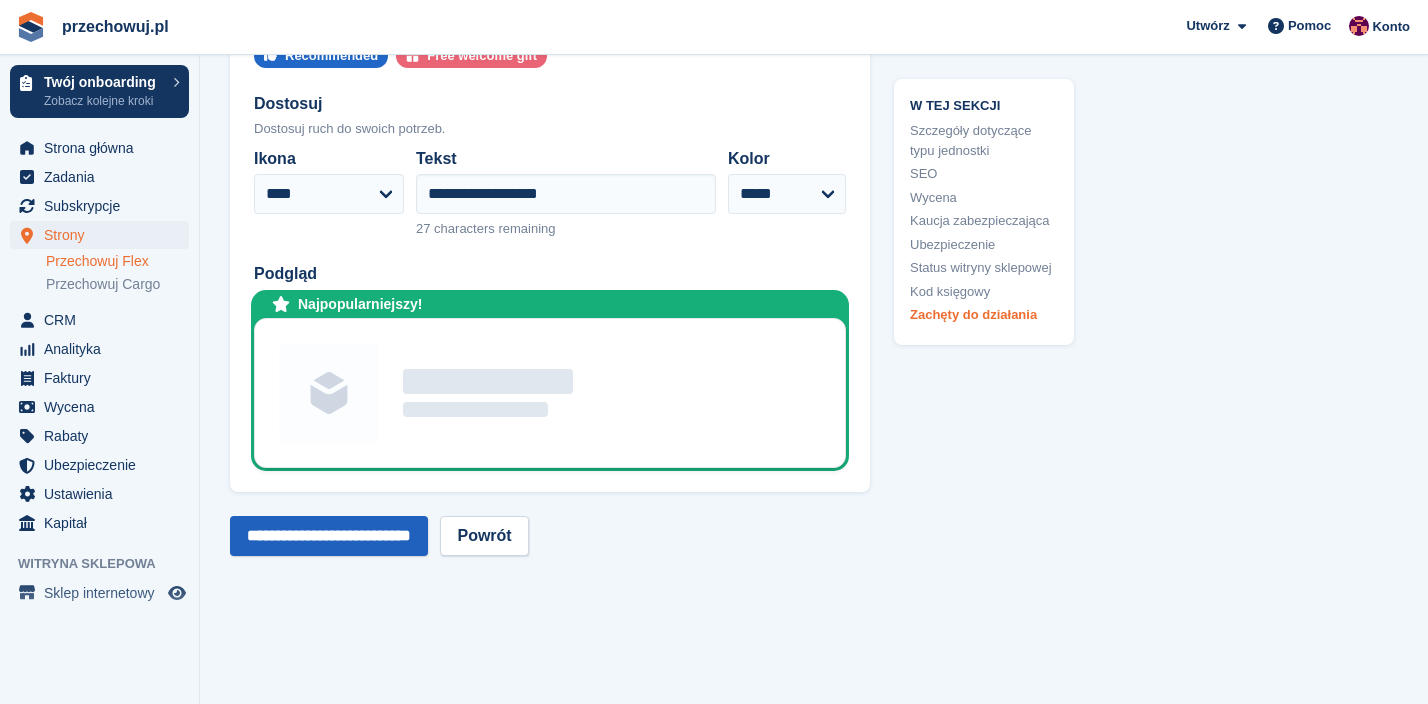 type on "***" 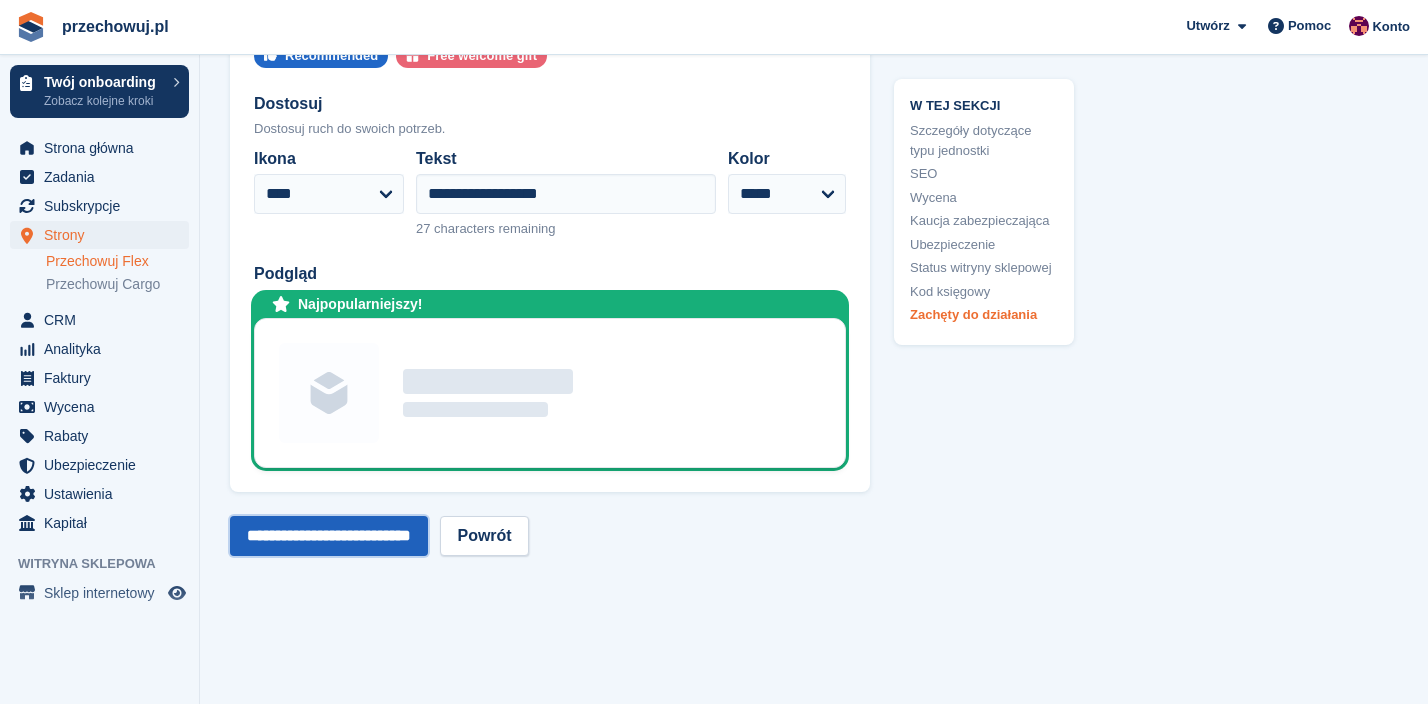 click on "**********" at bounding box center [329, 536] 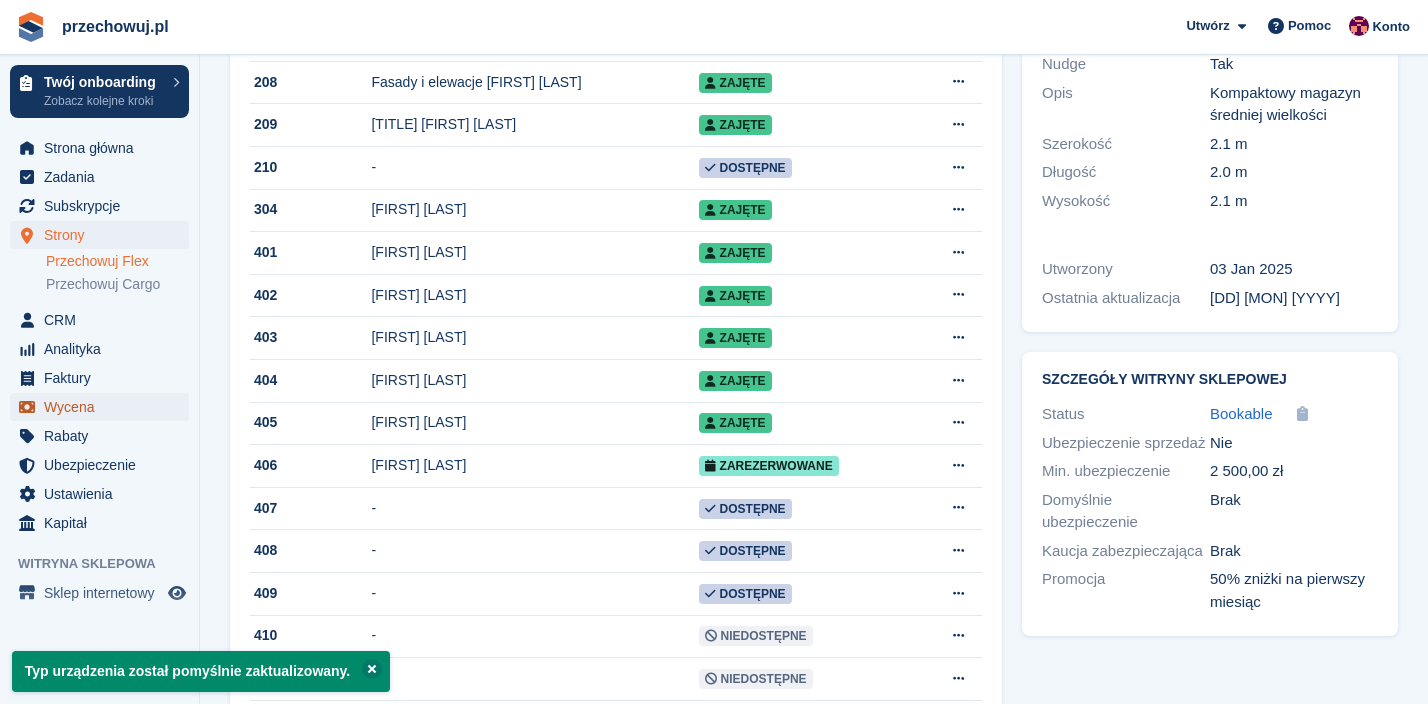 click on "Wycena" at bounding box center [104, 407] 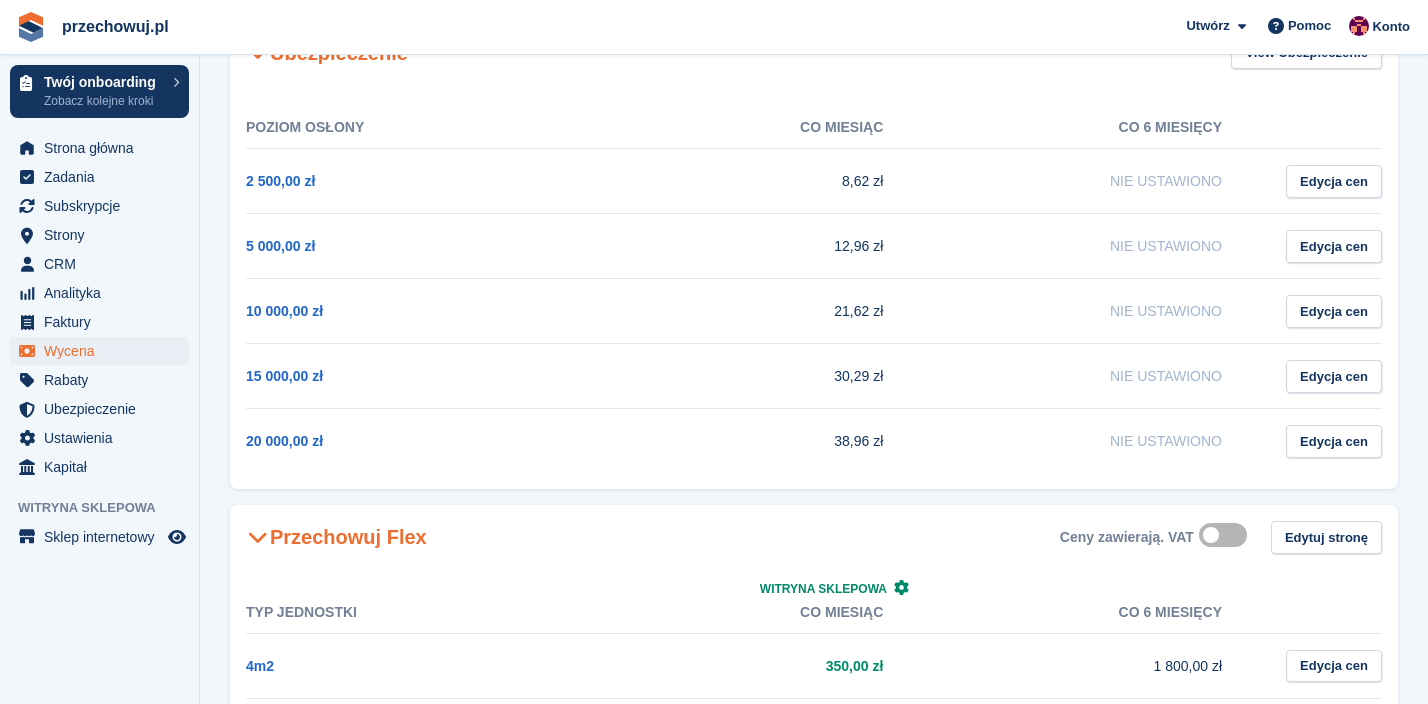 scroll, scrollTop: 542, scrollLeft: 0, axis: vertical 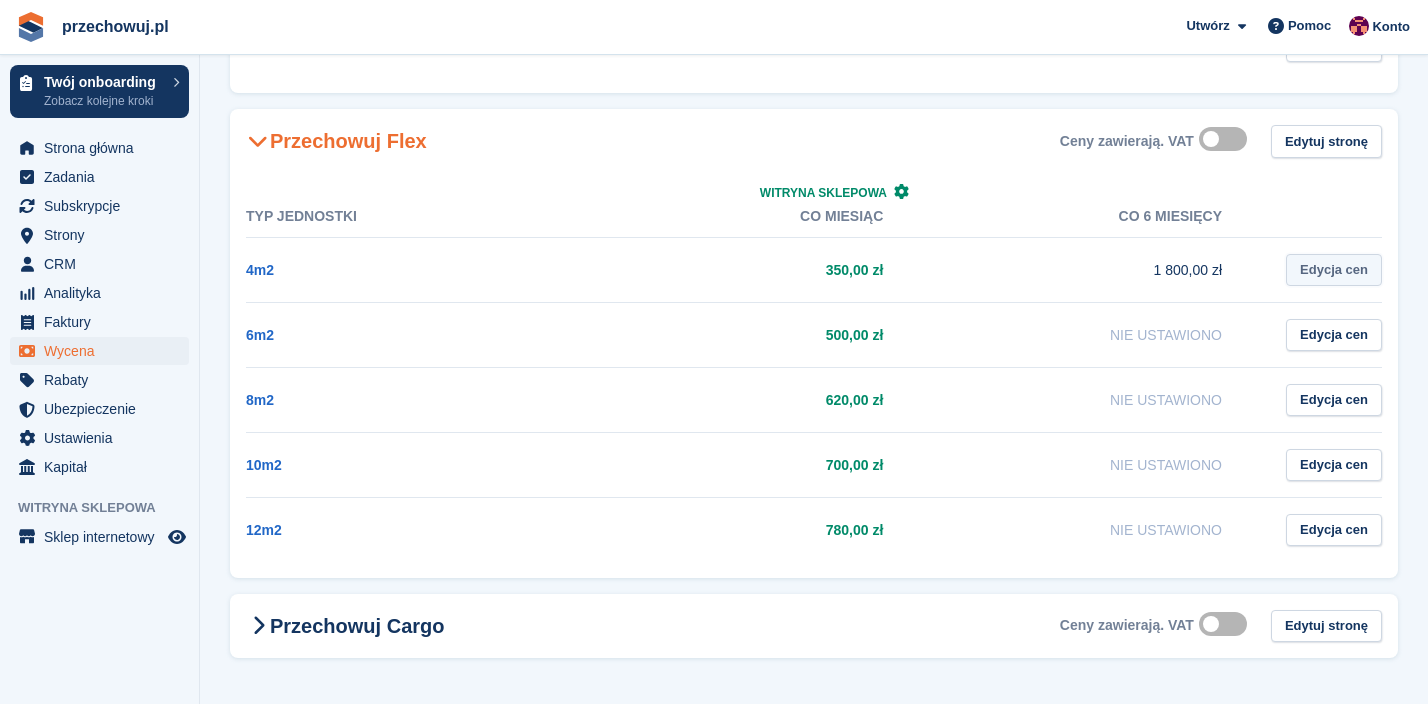 click on "Edycja cen" at bounding box center (1334, 270) 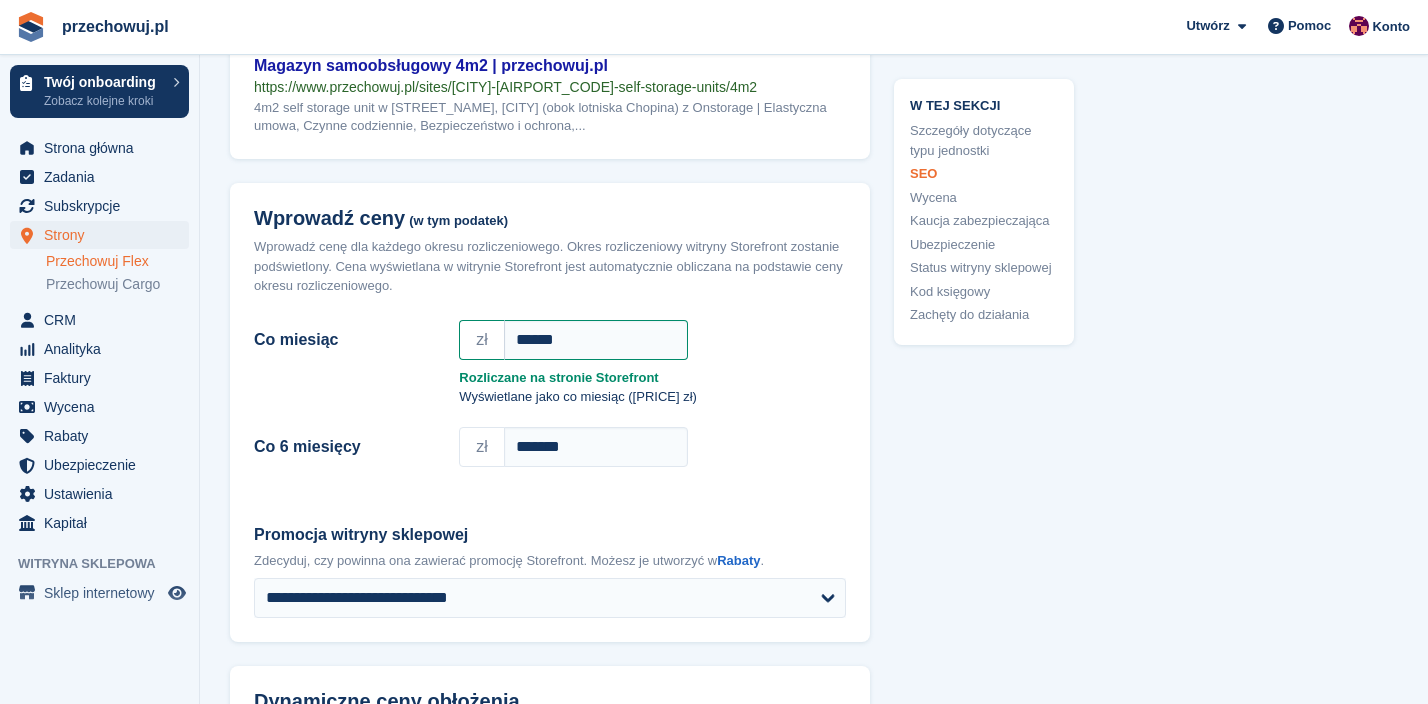 scroll, scrollTop: 1743, scrollLeft: 0, axis: vertical 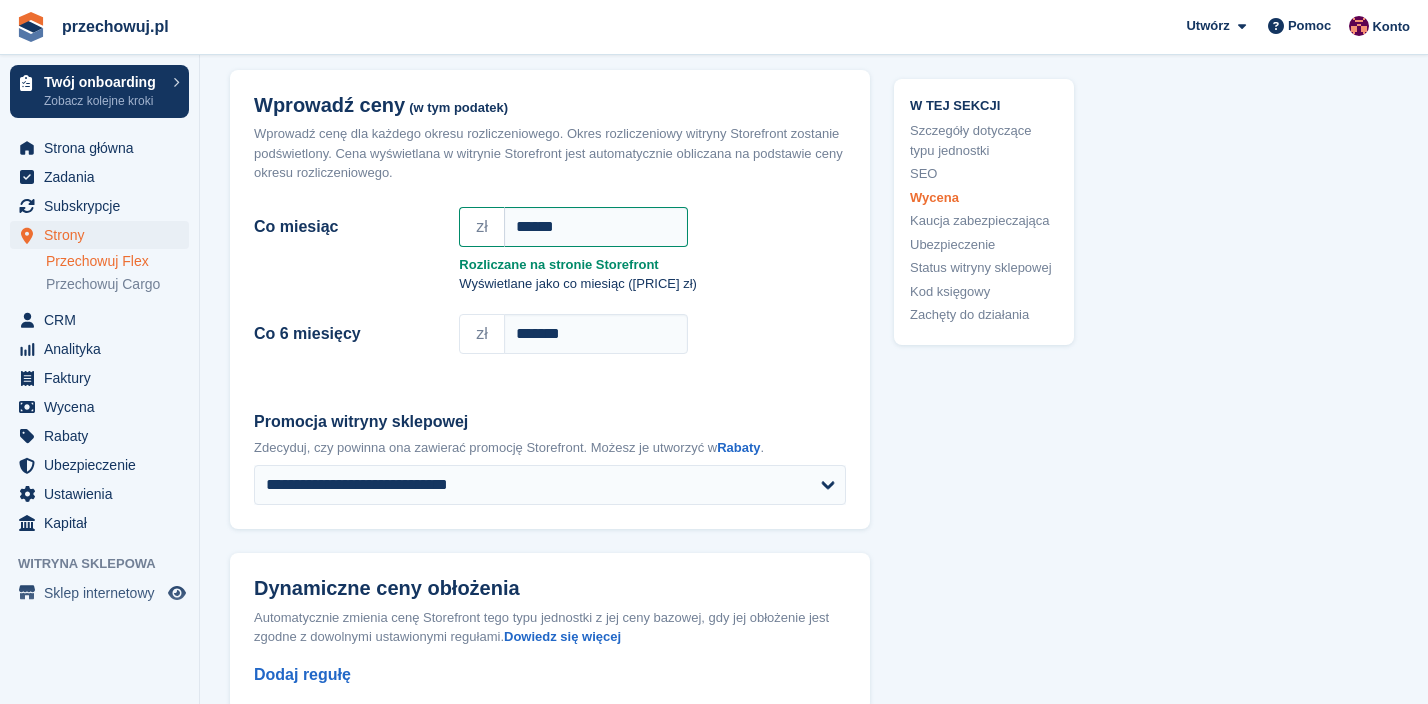 click on "Przechowuj Flex" at bounding box center (117, 261) 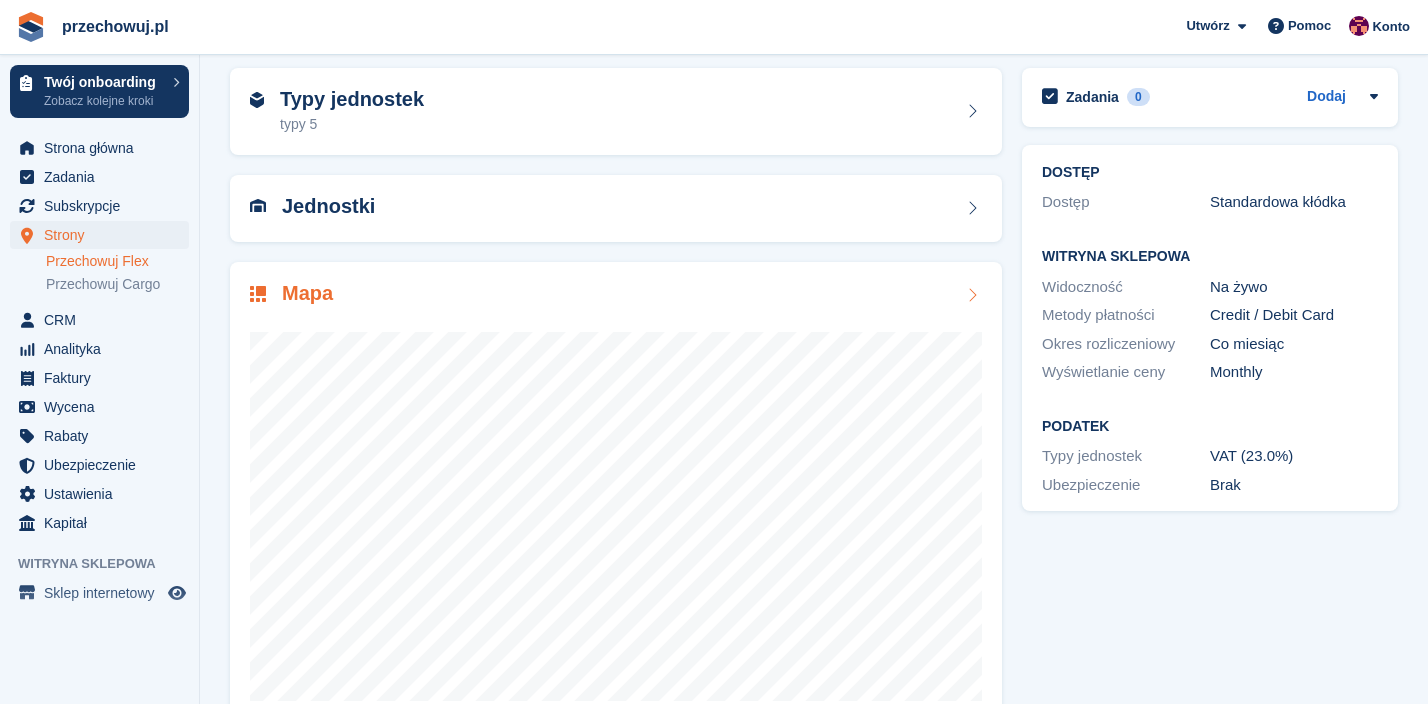 scroll, scrollTop: 114, scrollLeft: 0, axis: vertical 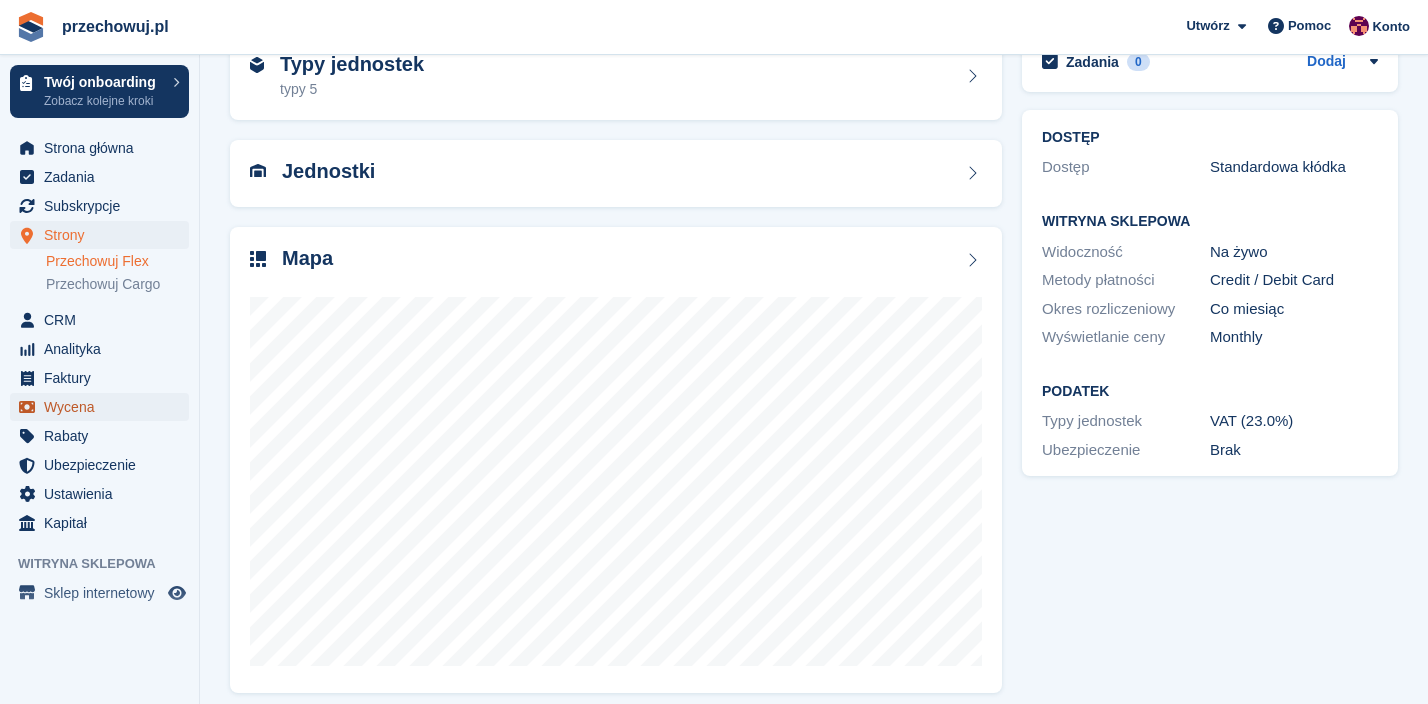 click on "Wycena" at bounding box center [104, 407] 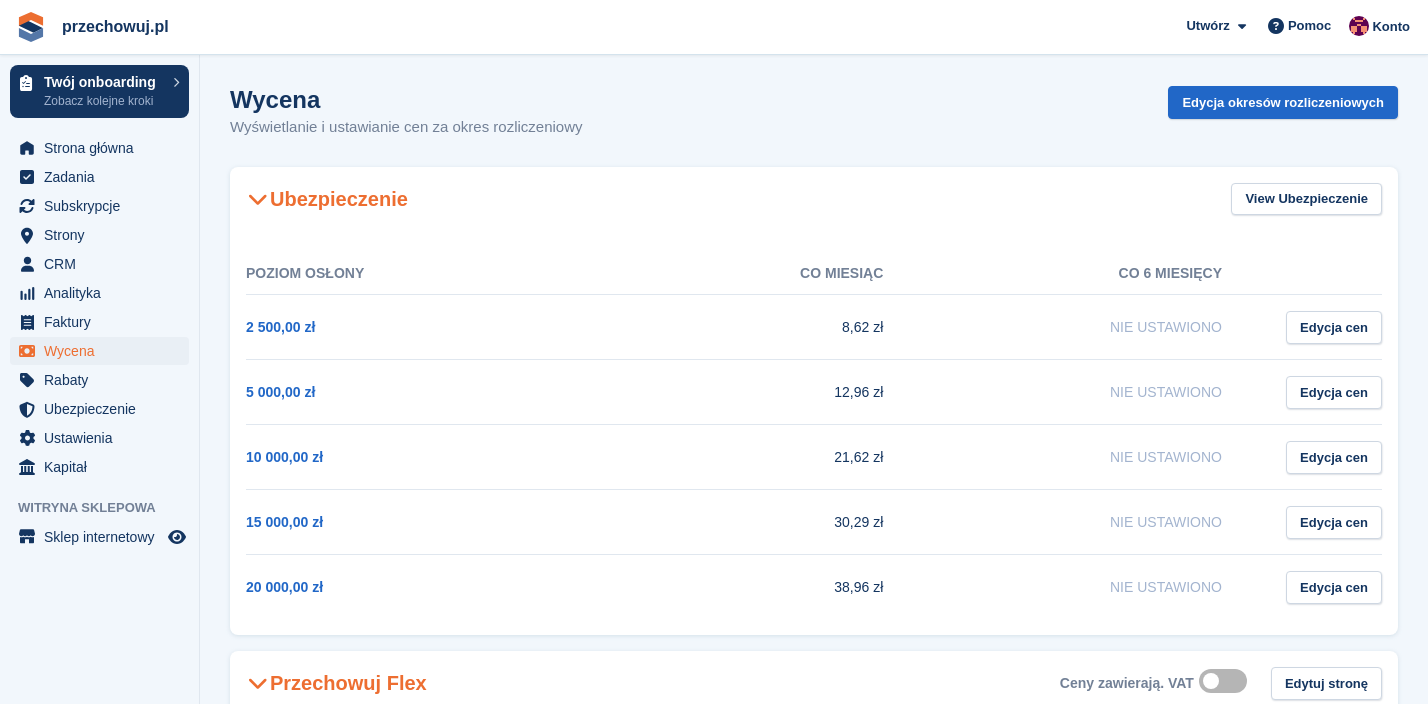 scroll, scrollTop: 0, scrollLeft: 0, axis: both 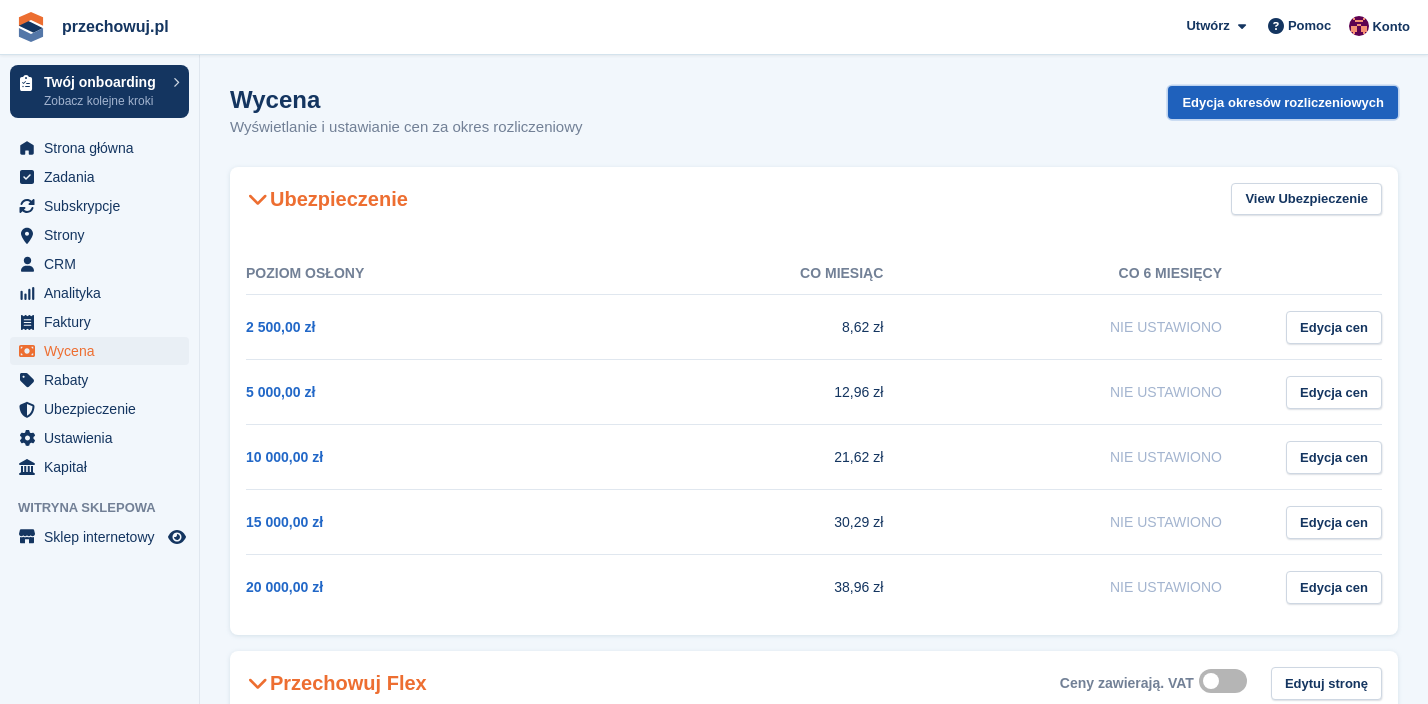 click on "Edycja okresów rozliczeniowych" at bounding box center (1283, 102) 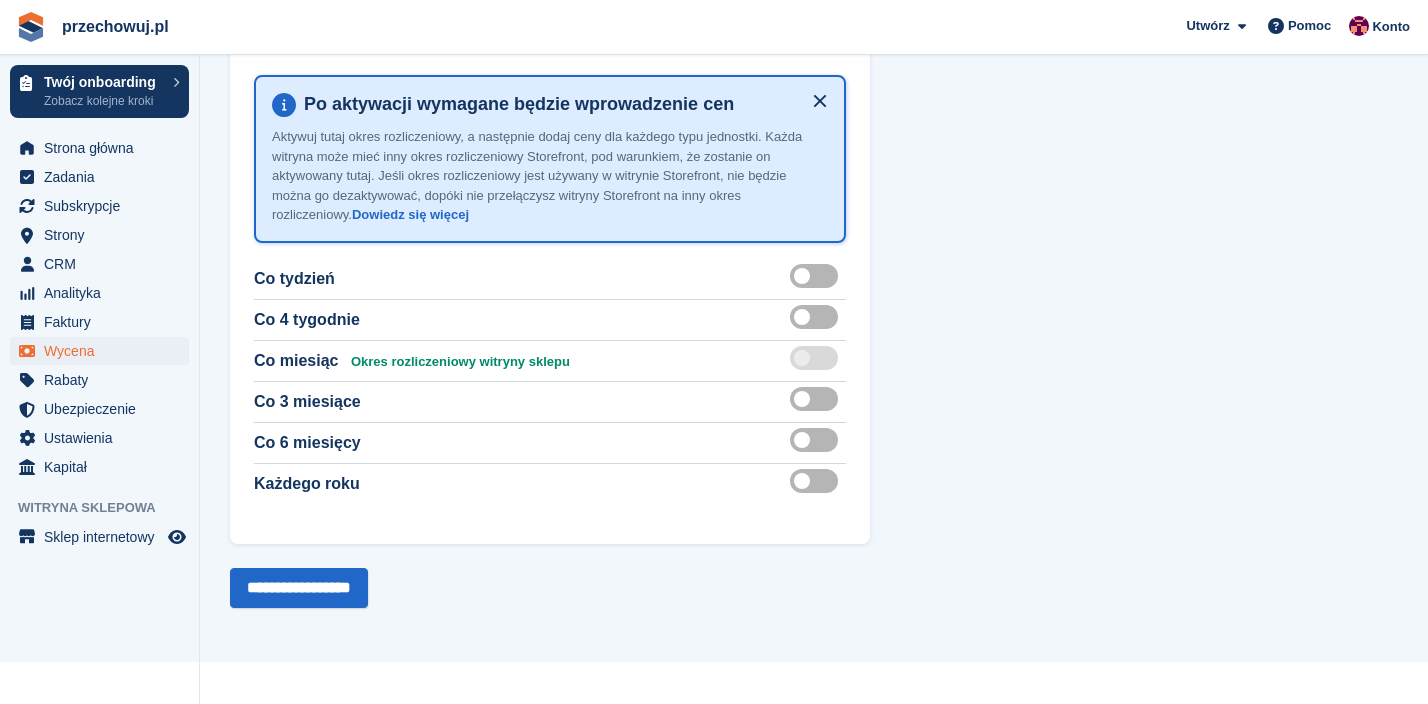 scroll, scrollTop: 208, scrollLeft: 0, axis: vertical 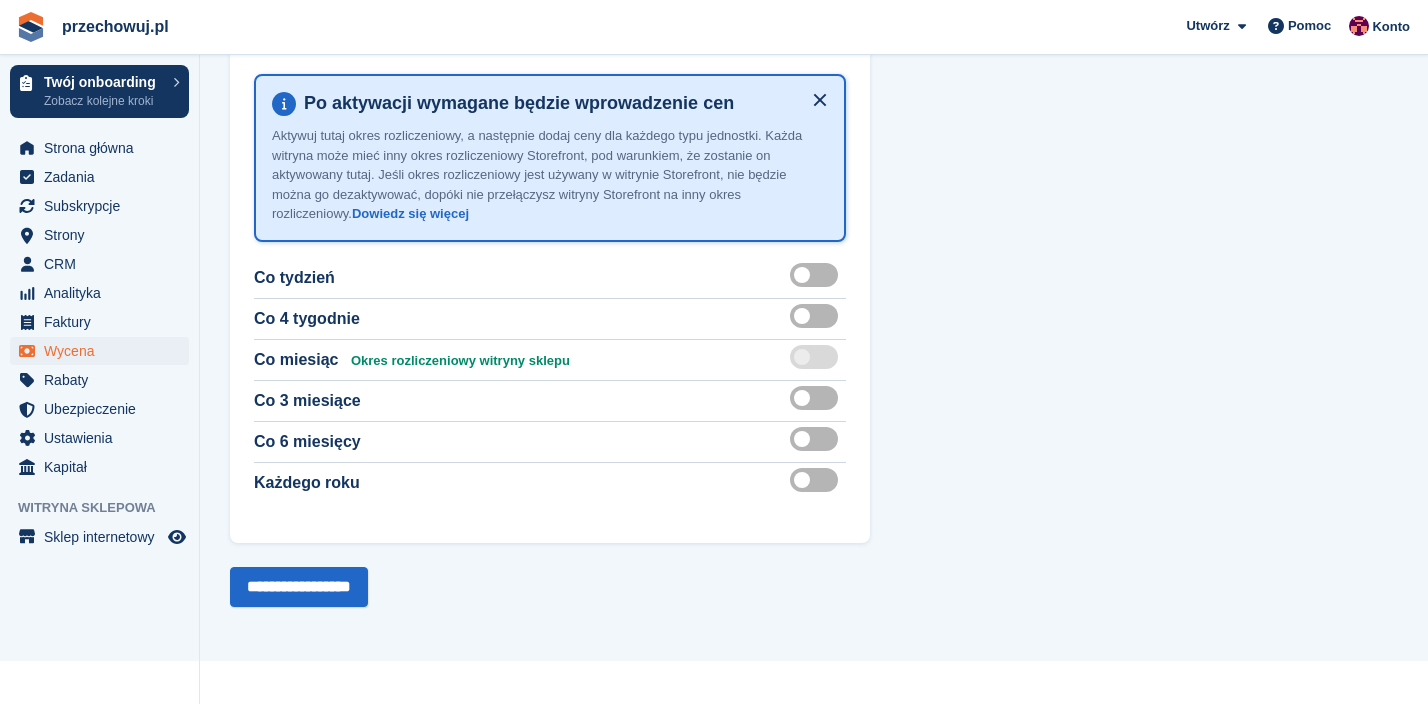 click at bounding box center [818, 480] 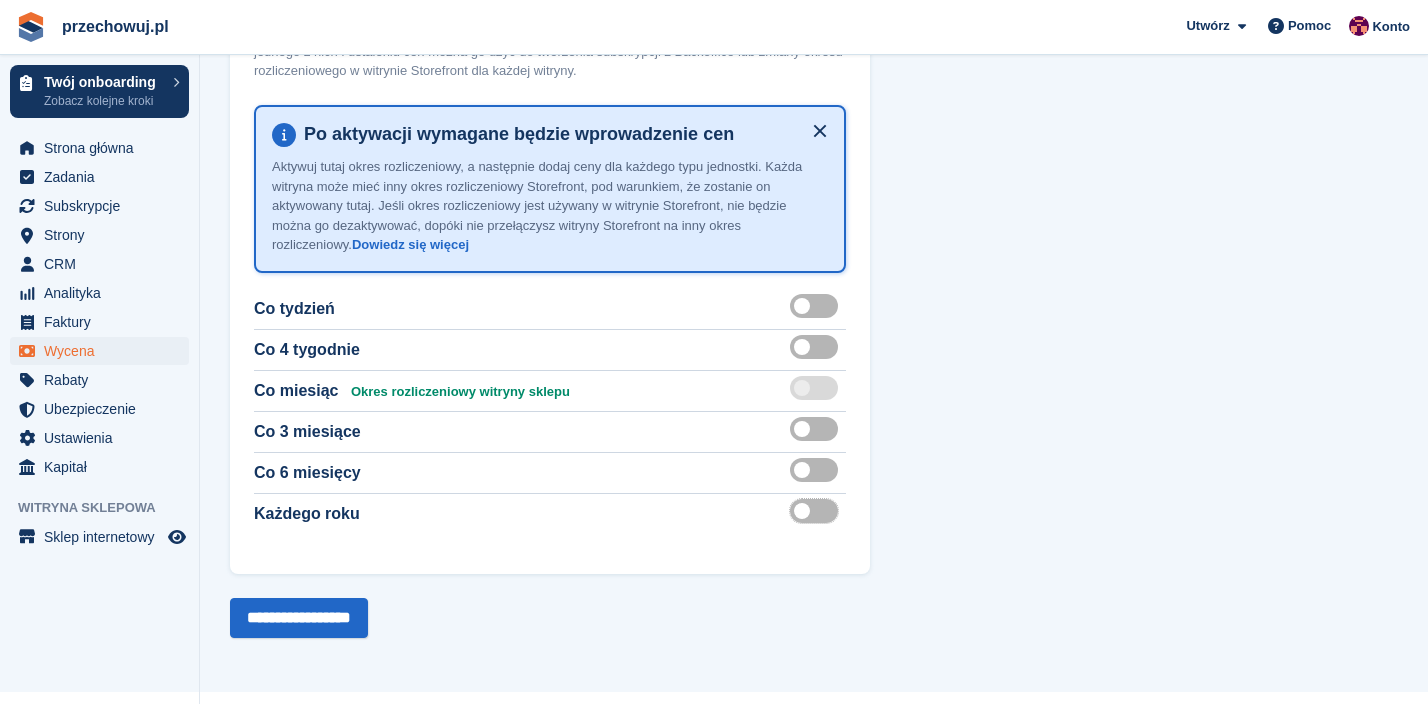 scroll, scrollTop: 176, scrollLeft: 0, axis: vertical 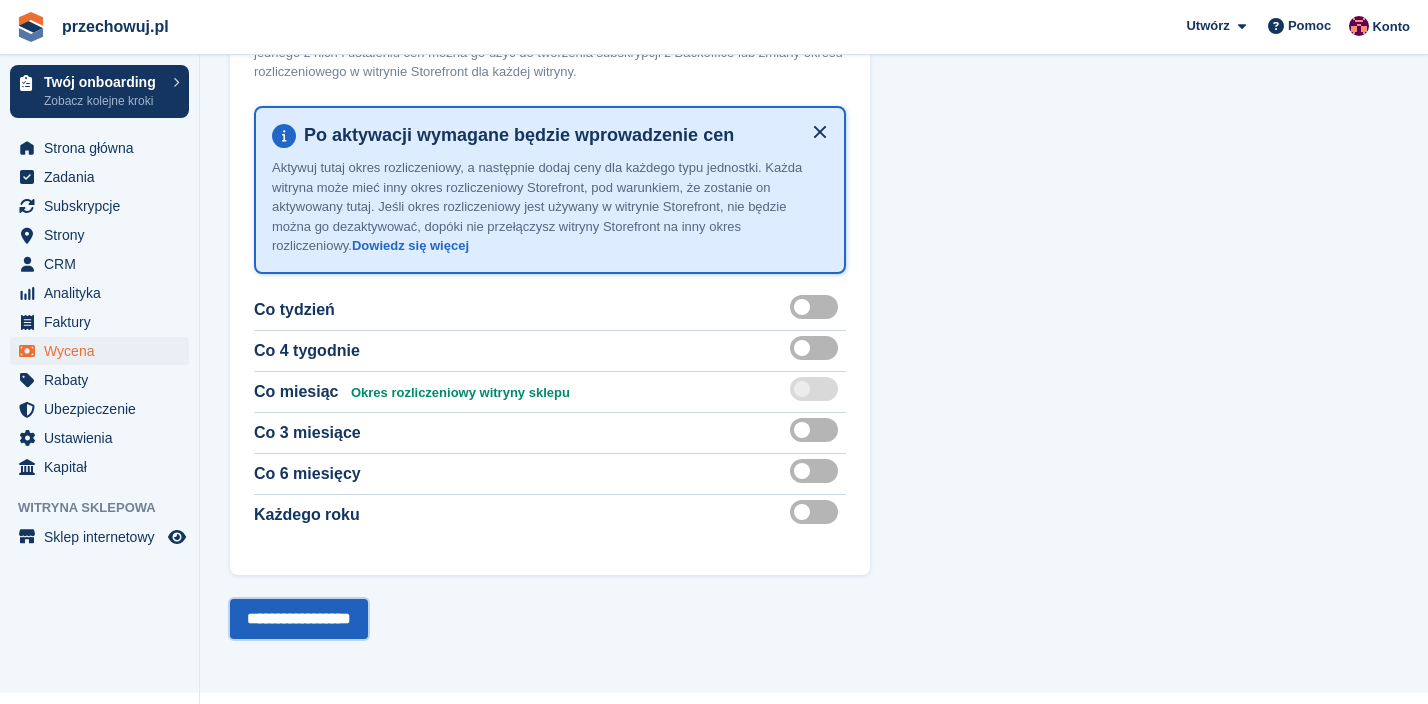 click on "**********" at bounding box center (299, 619) 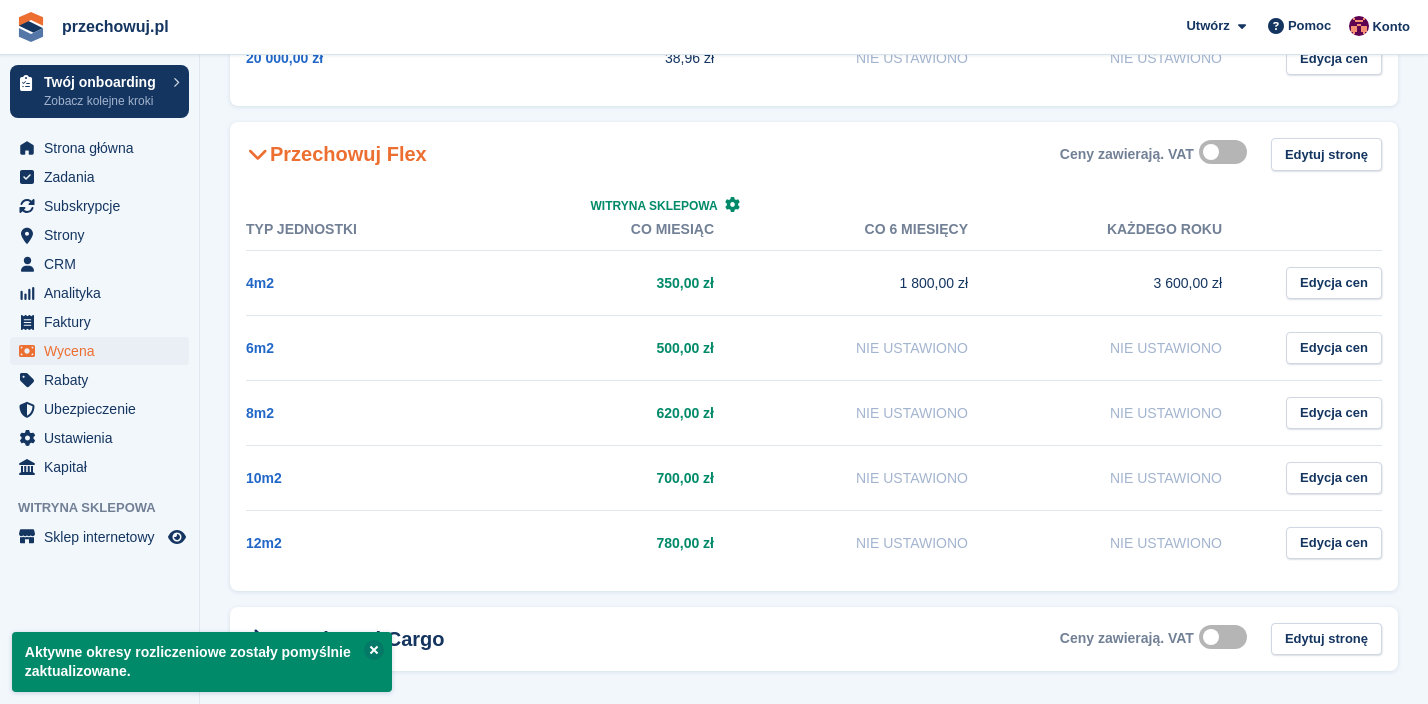 scroll, scrollTop: 542, scrollLeft: 0, axis: vertical 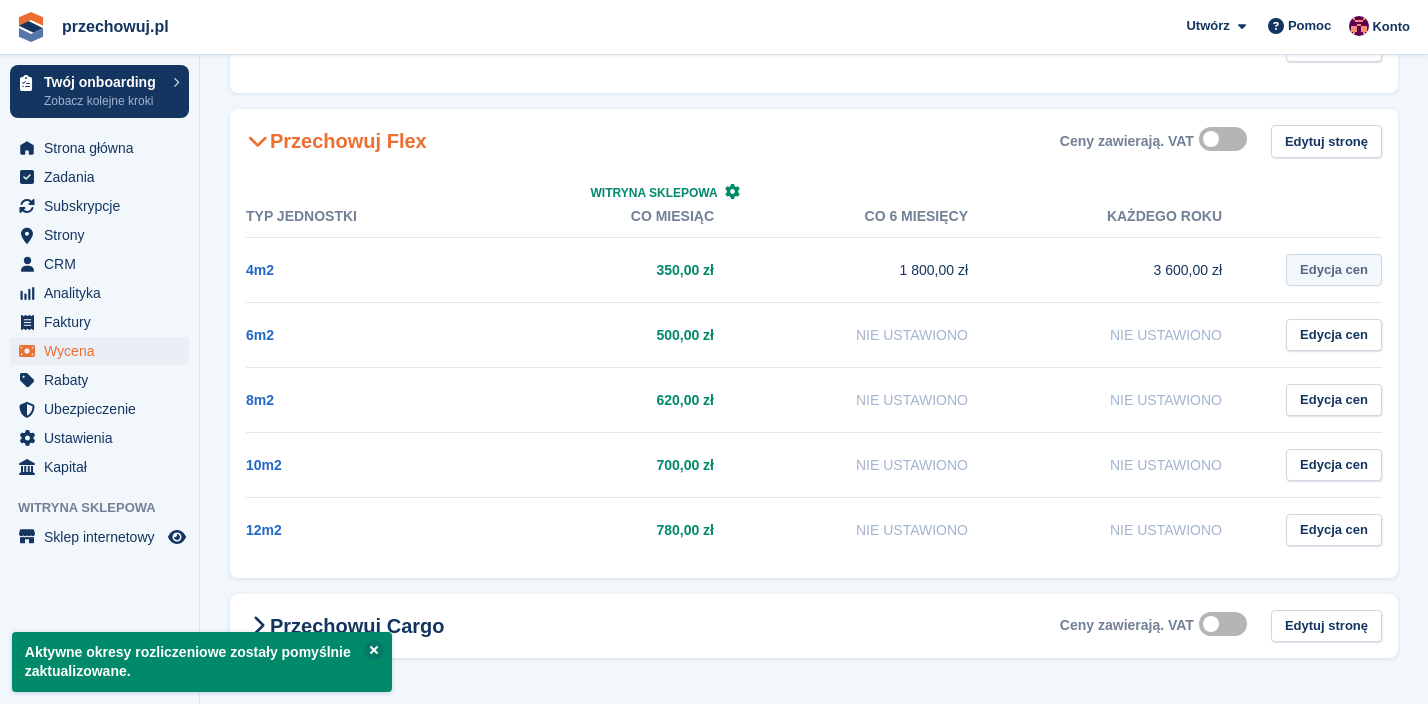 click on "Edycja cen" at bounding box center (1334, 270) 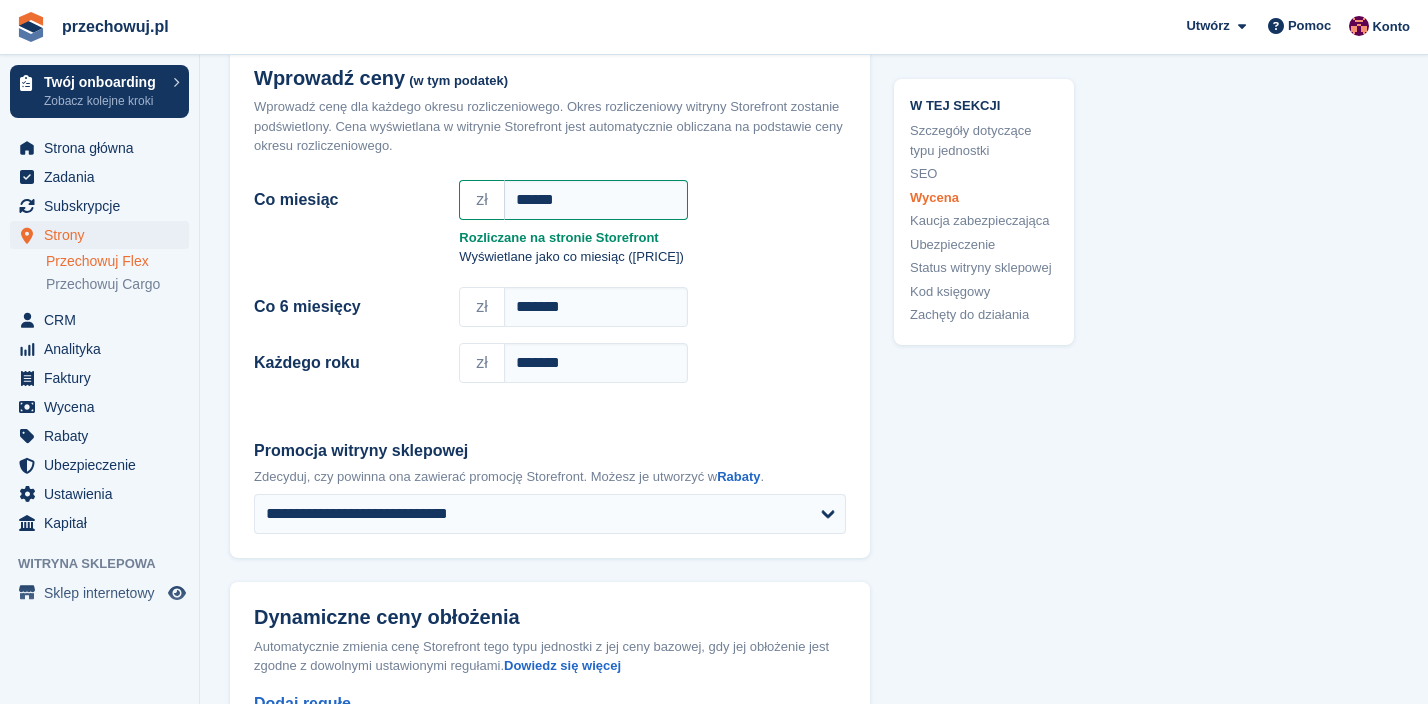 scroll, scrollTop: 1771, scrollLeft: 0, axis: vertical 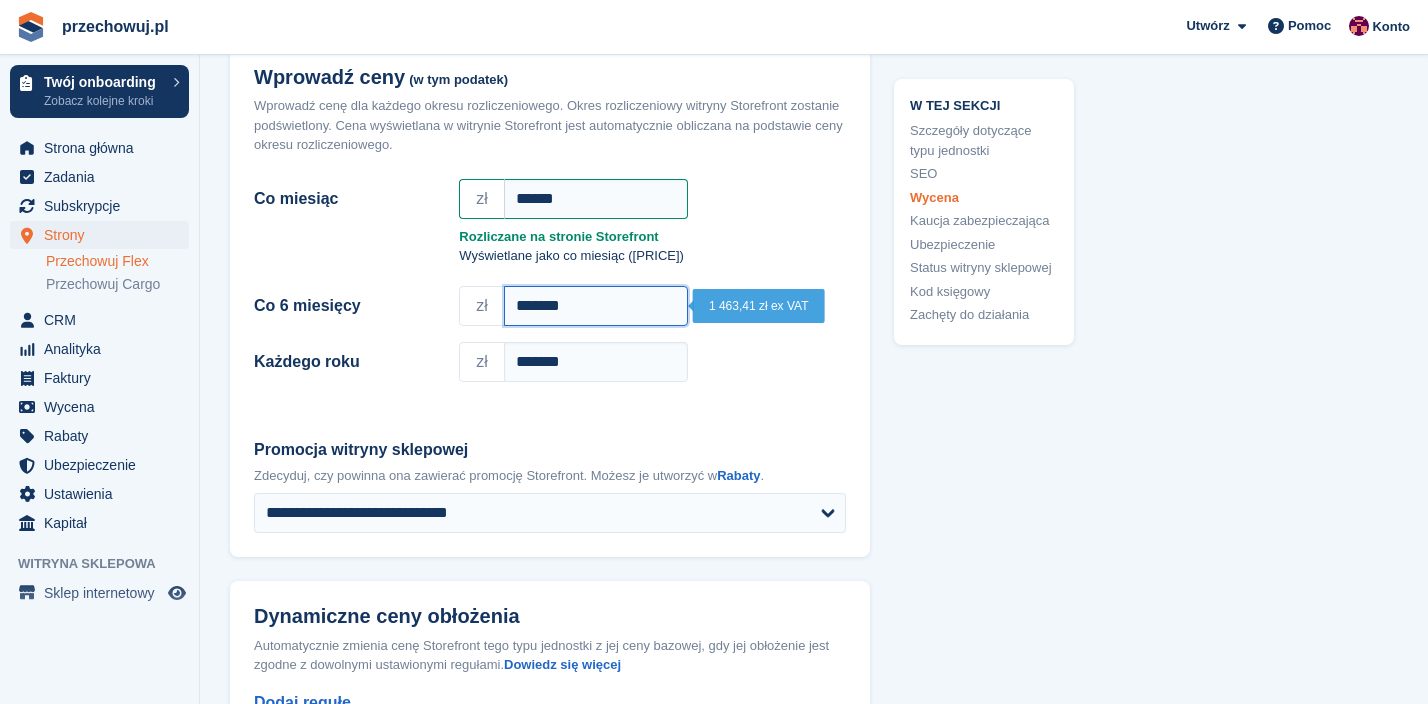 click on "*******" at bounding box center [596, 306] 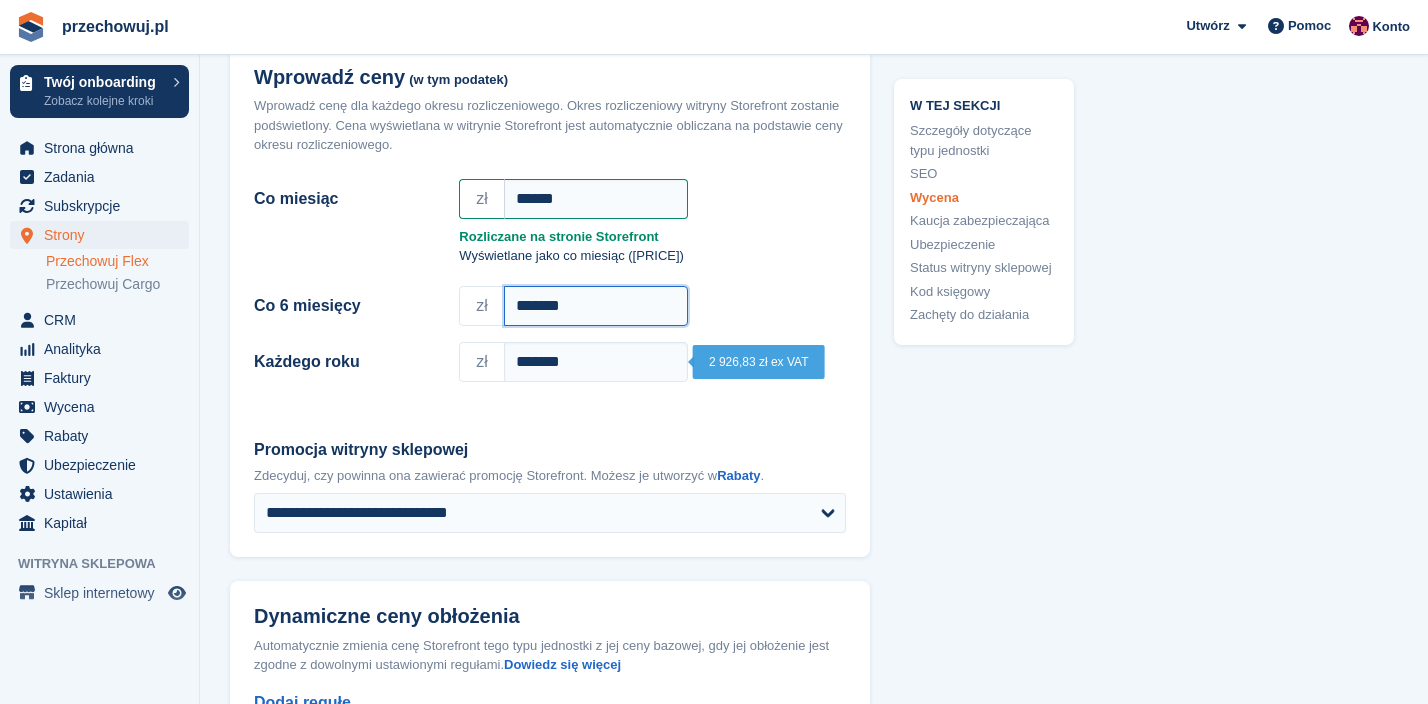 click on "*******" at bounding box center (596, 306) 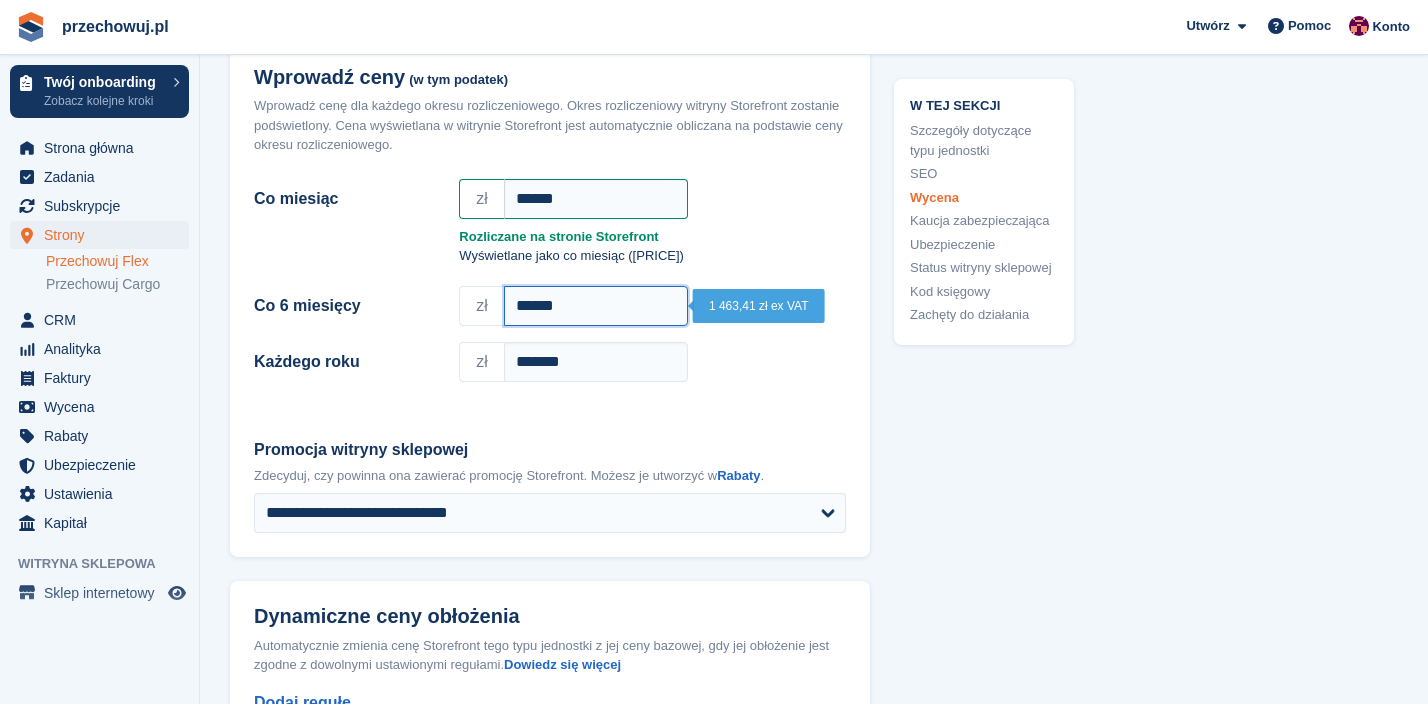 type on "*******" 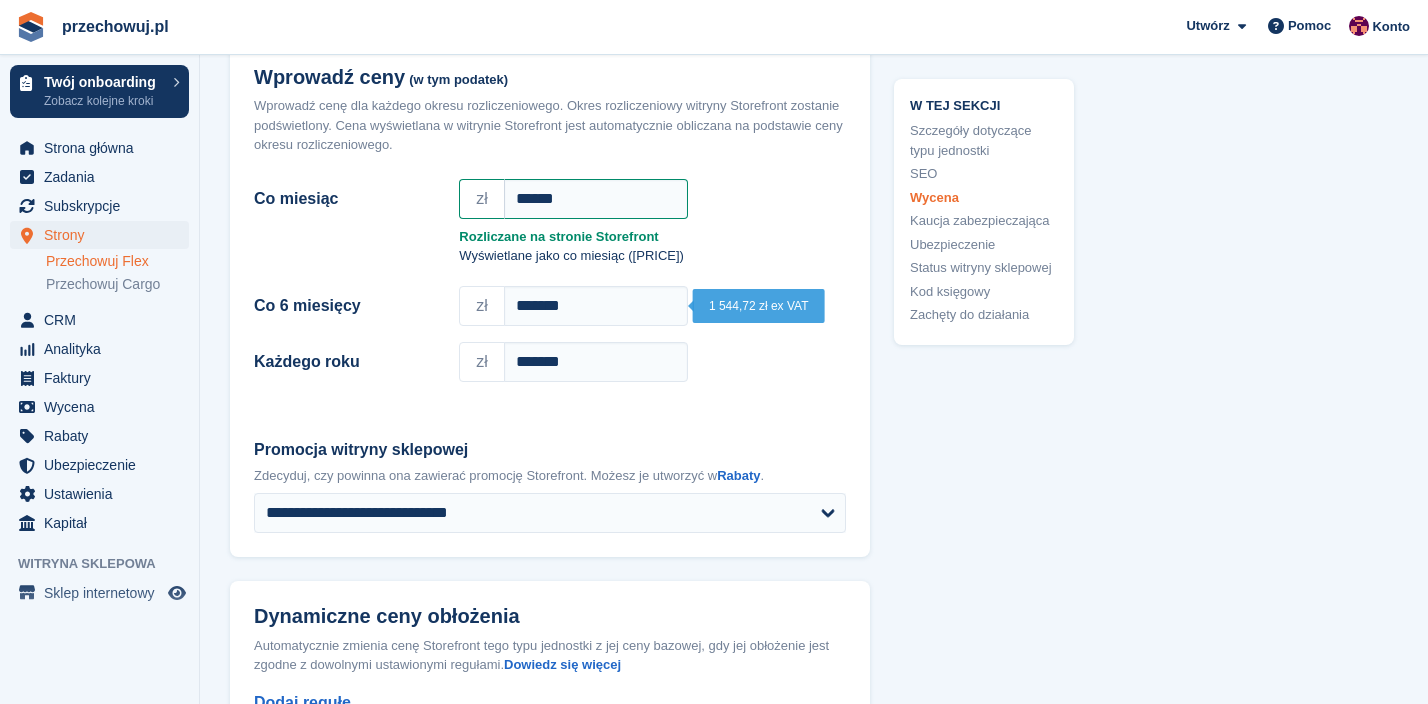click on "Co miesiąc
zł
******
Rozliczane na stronie Storefront
Wyświetlane jako co miesiąc (350,00 zł)
Co 6 miesięcy
zł
*******
Każdego roku
zł
*******" at bounding box center [550, 292] 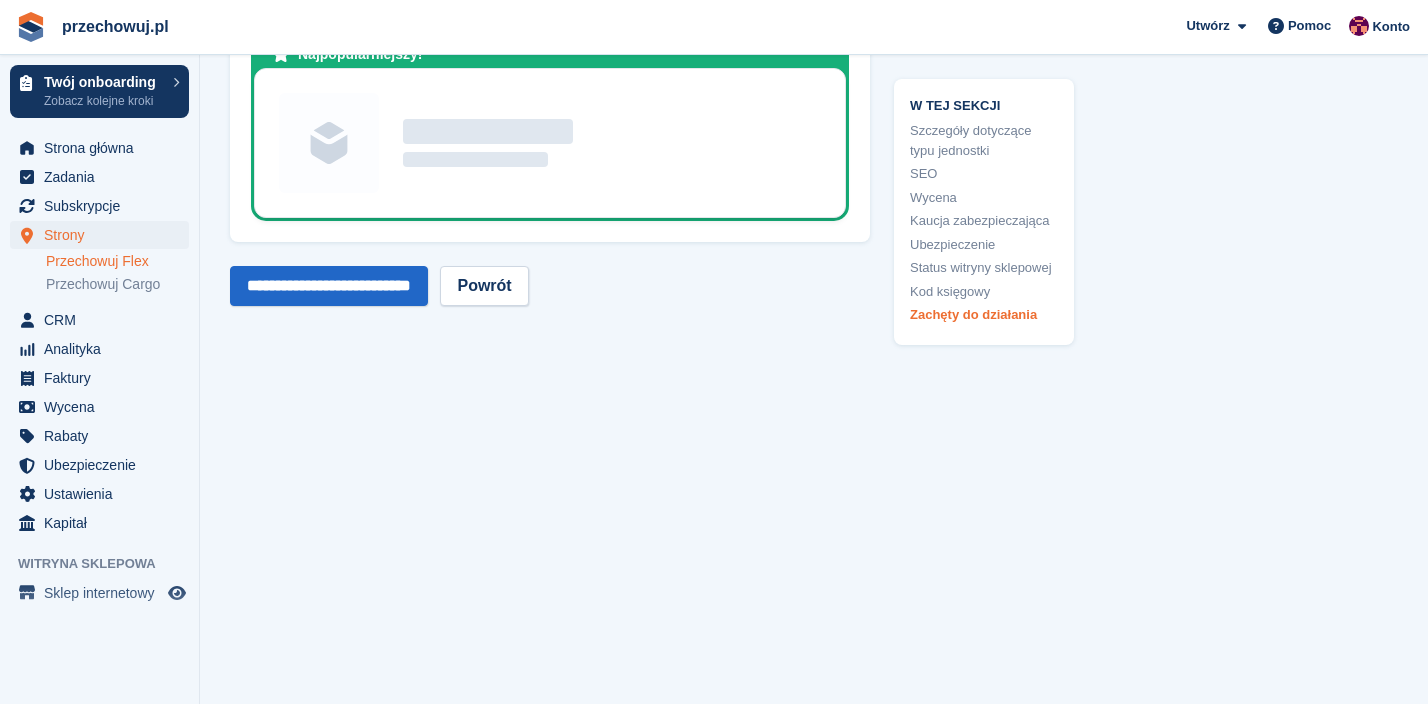 scroll, scrollTop: 3883, scrollLeft: 0, axis: vertical 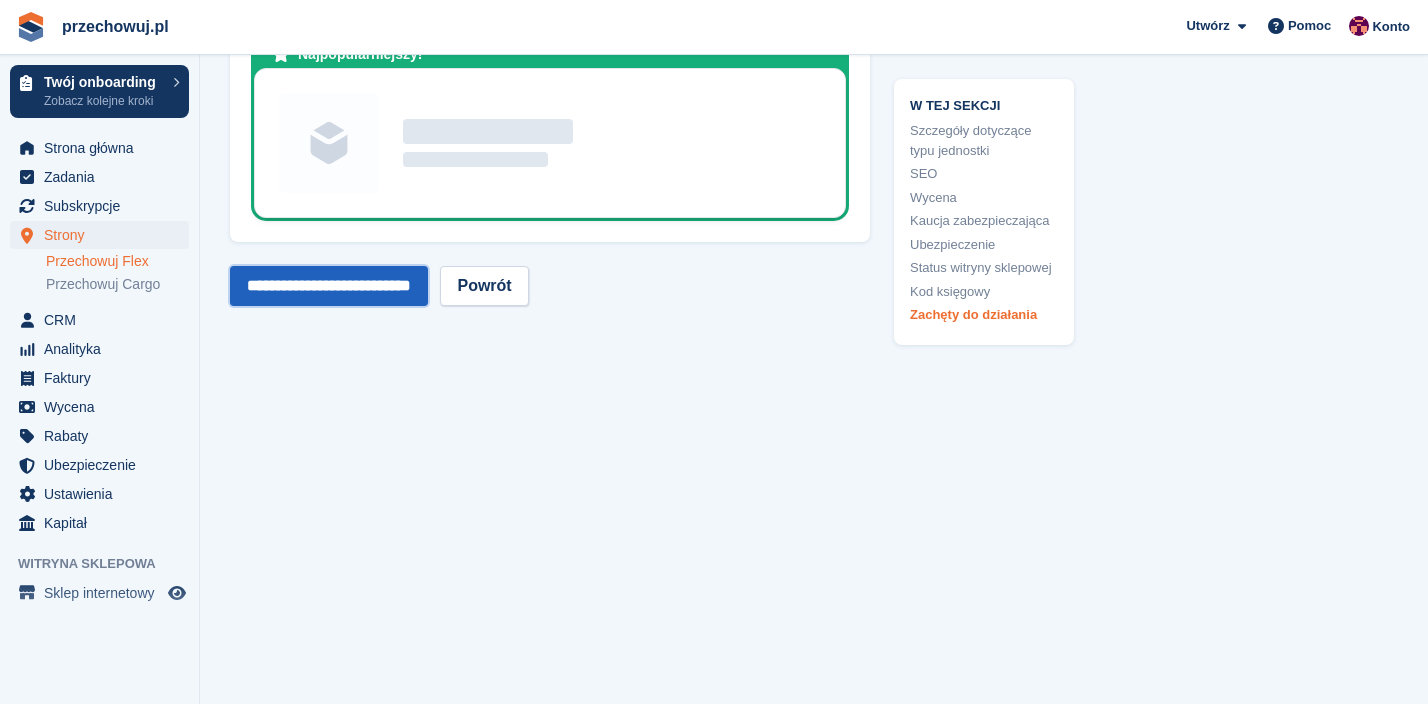 click on "**********" at bounding box center [329, 286] 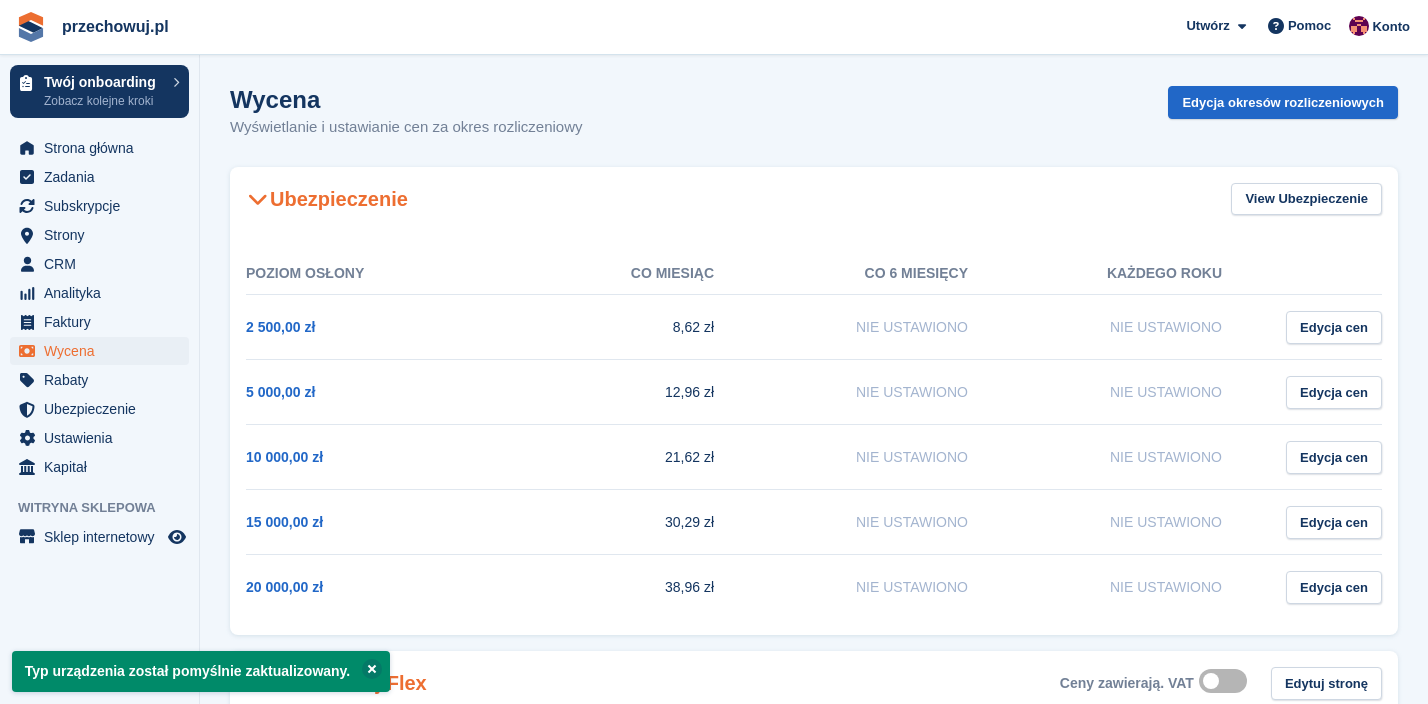 scroll, scrollTop: 542, scrollLeft: 0, axis: vertical 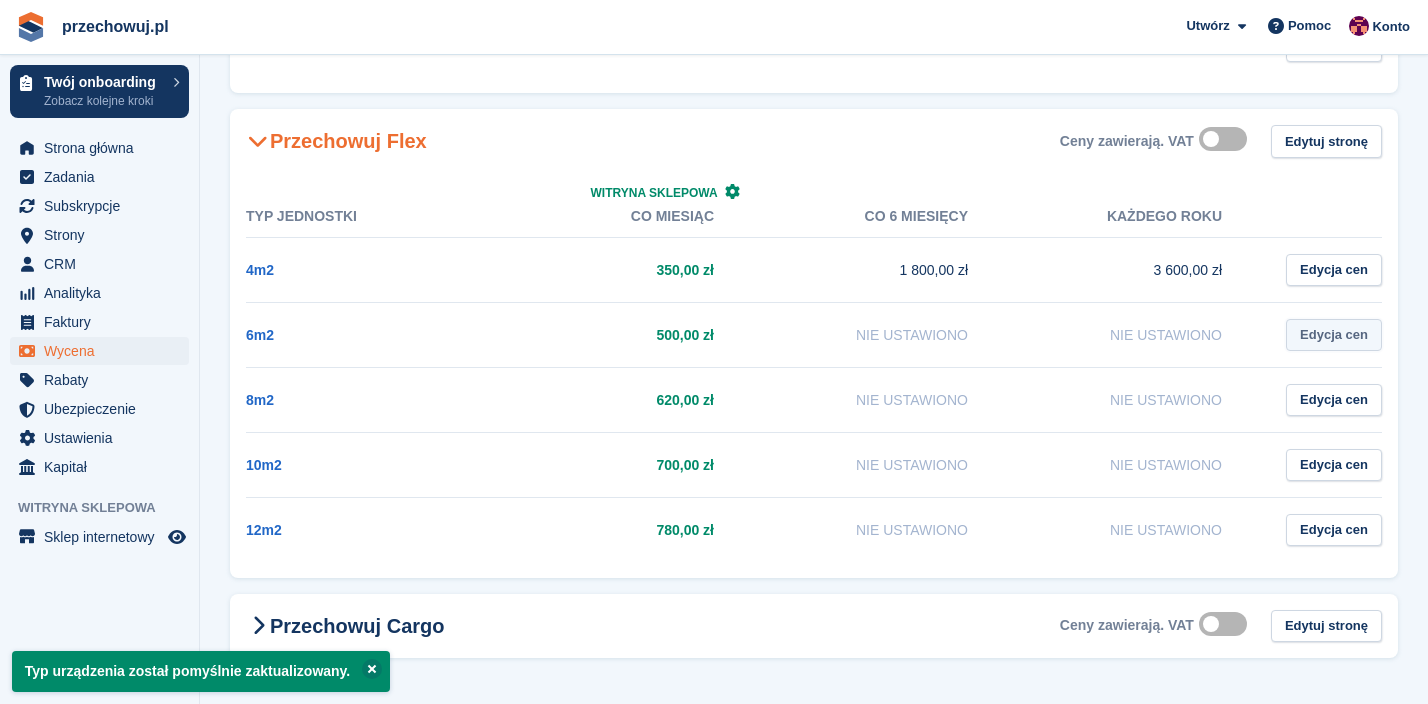 click on "Edycja cen" at bounding box center (1334, 335) 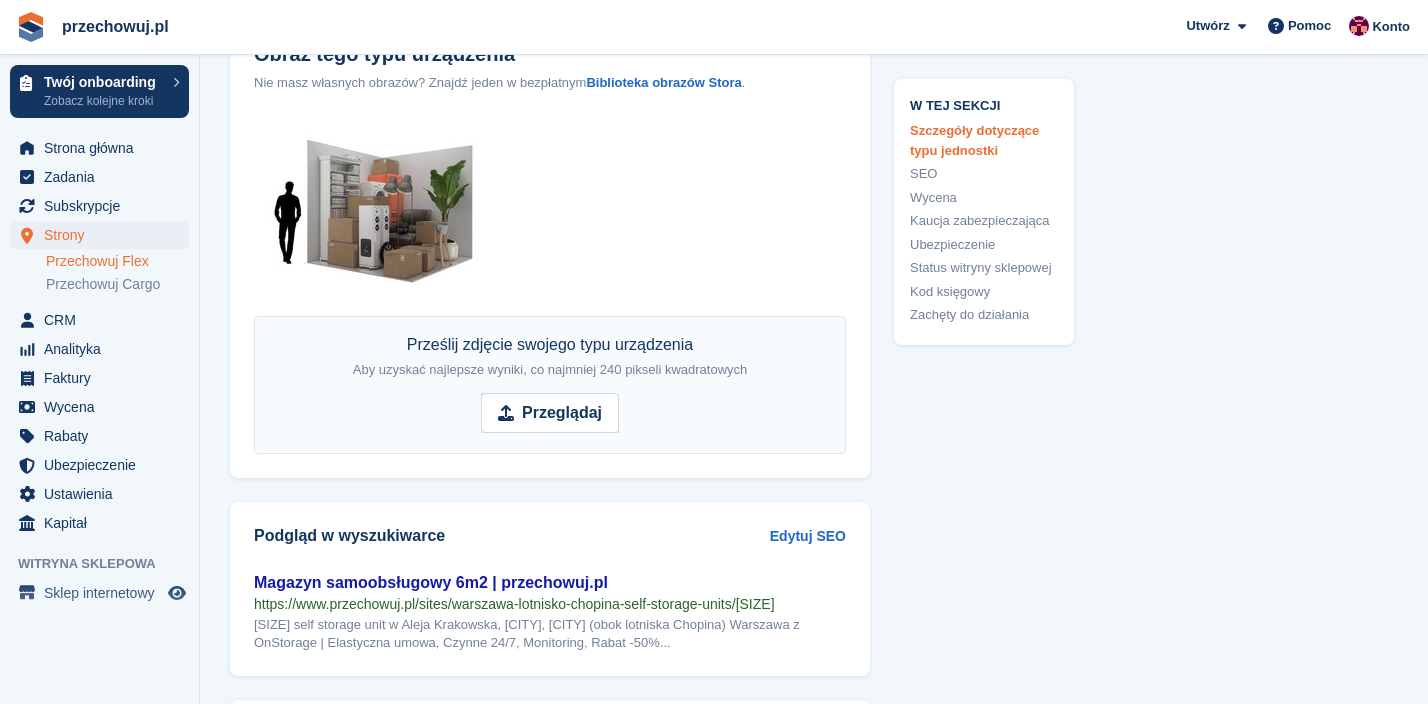 scroll, scrollTop: 1597, scrollLeft: 0, axis: vertical 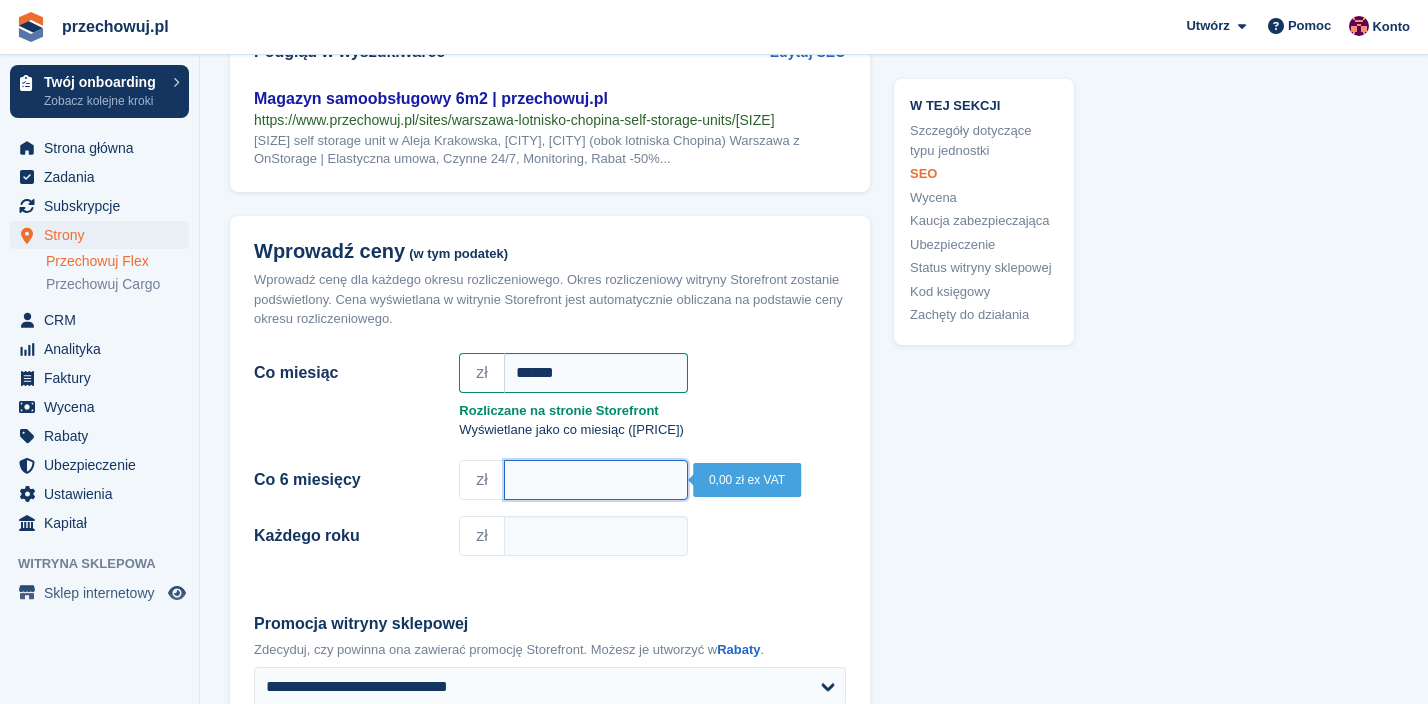 click on "Co 6 miesięcy" at bounding box center (596, 480) 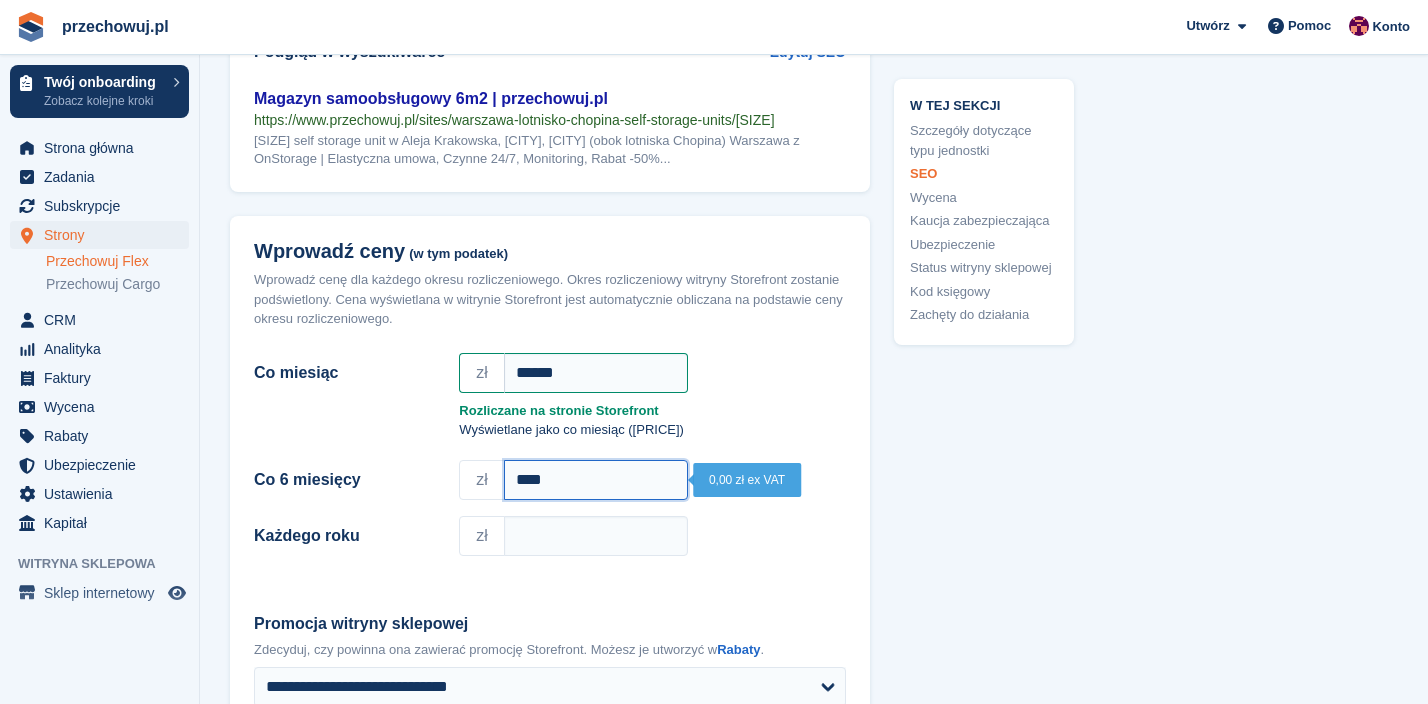 type on "****" 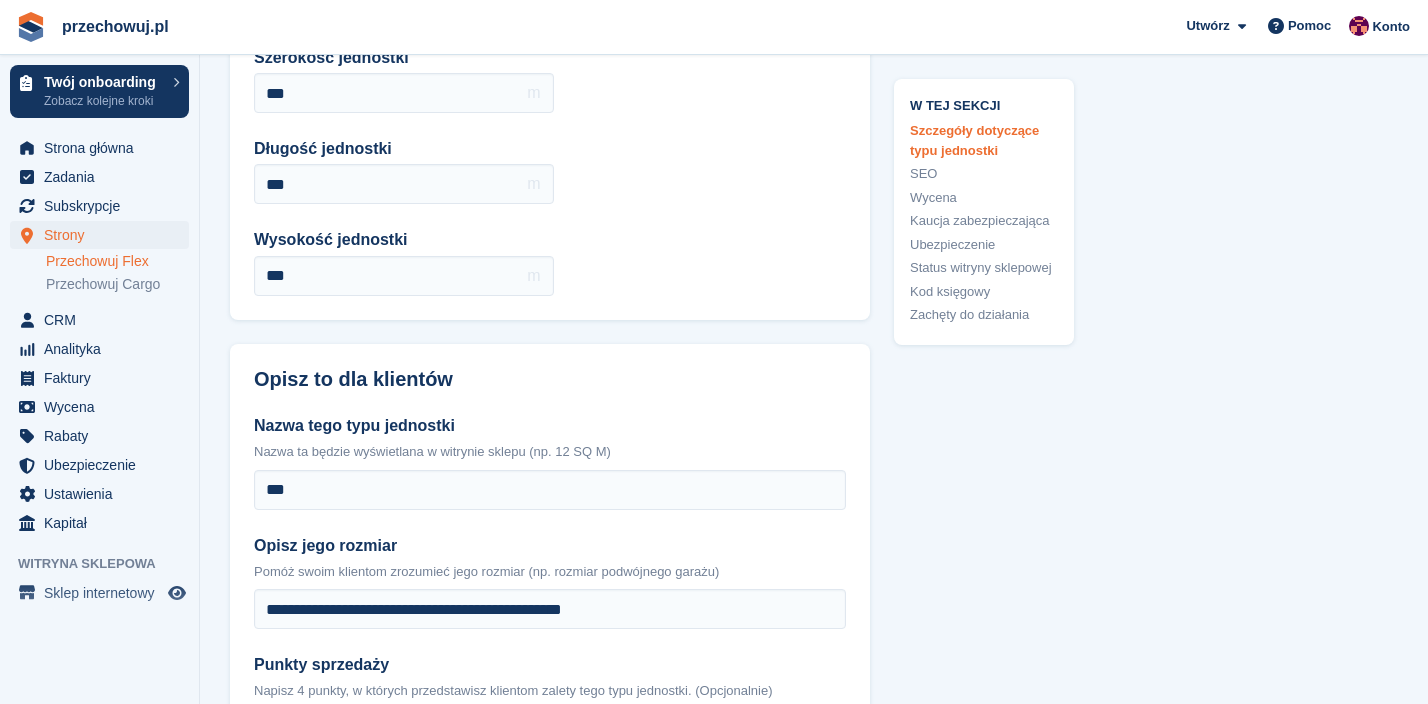 scroll, scrollTop: 0, scrollLeft: 0, axis: both 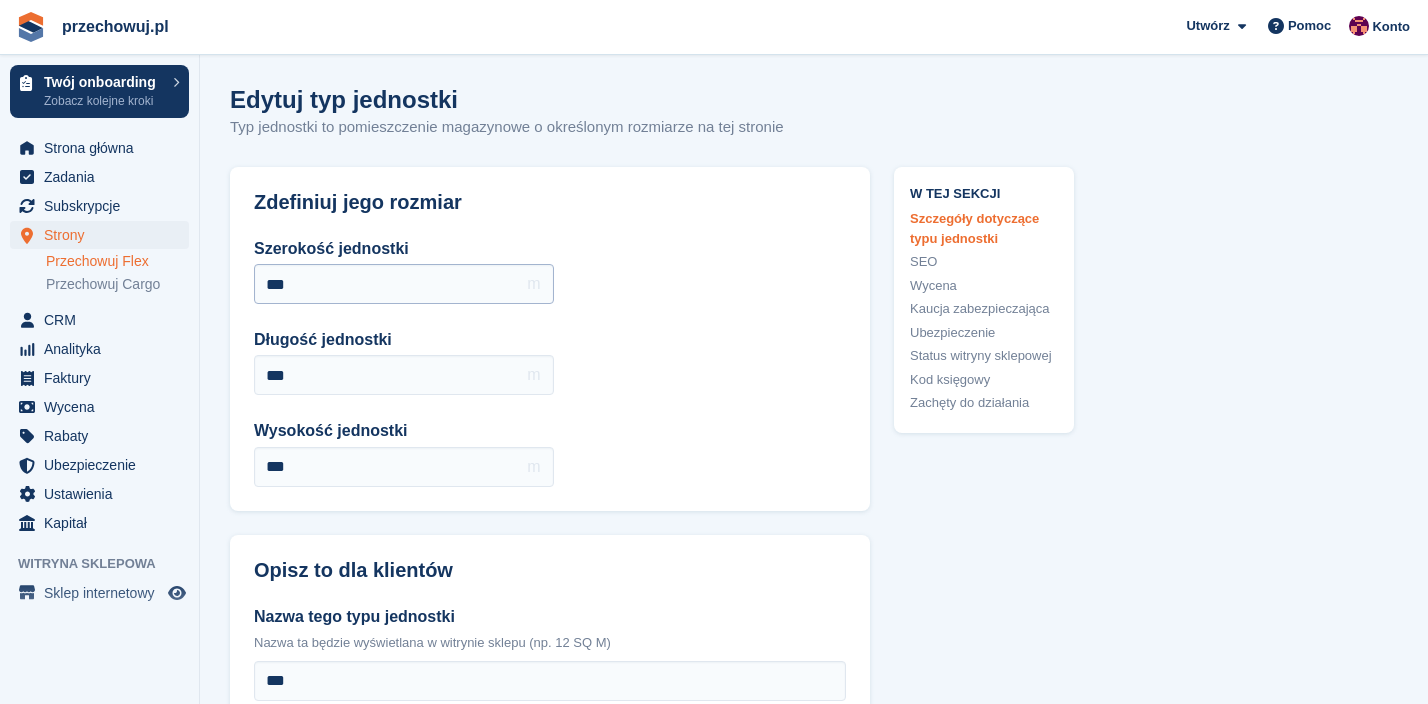 type on "****" 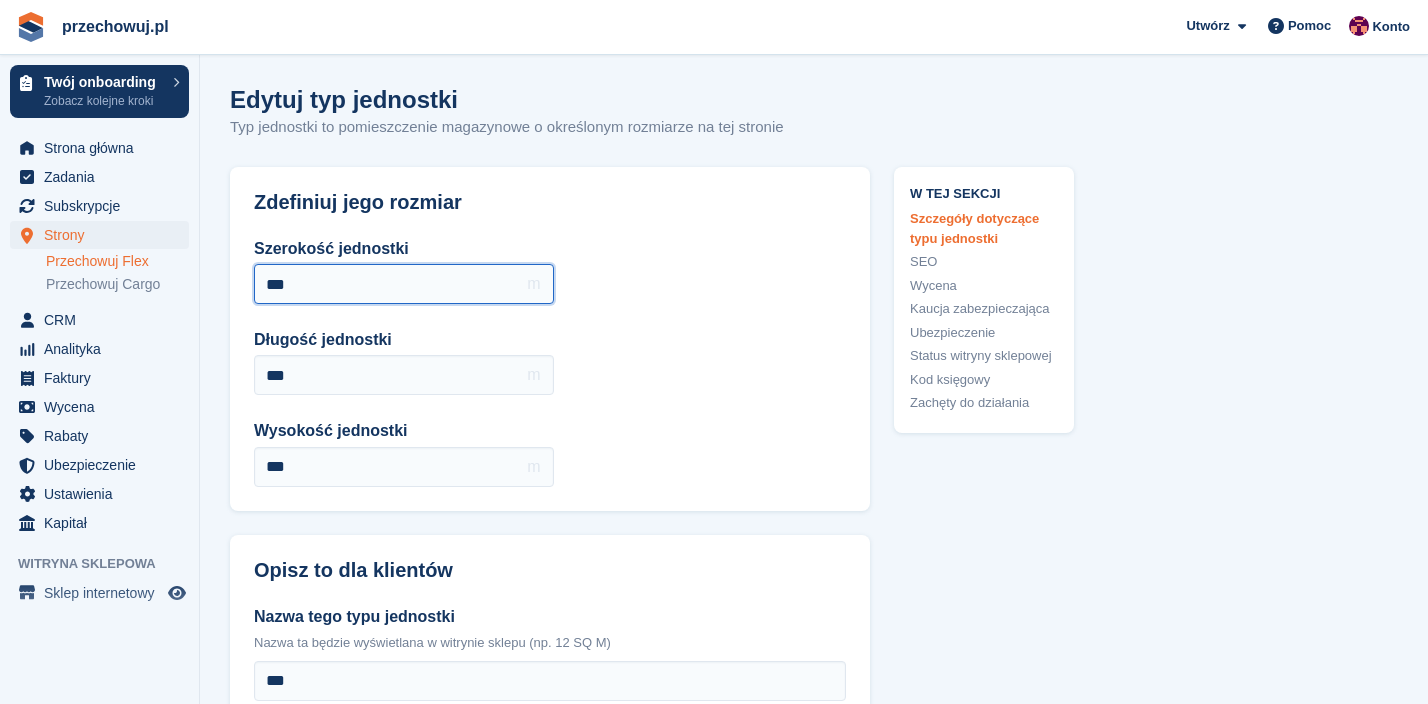 drag, startPoint x: 284, startPoint y: 283, endPoint x: 305, endPoint y: 283, distance: 21 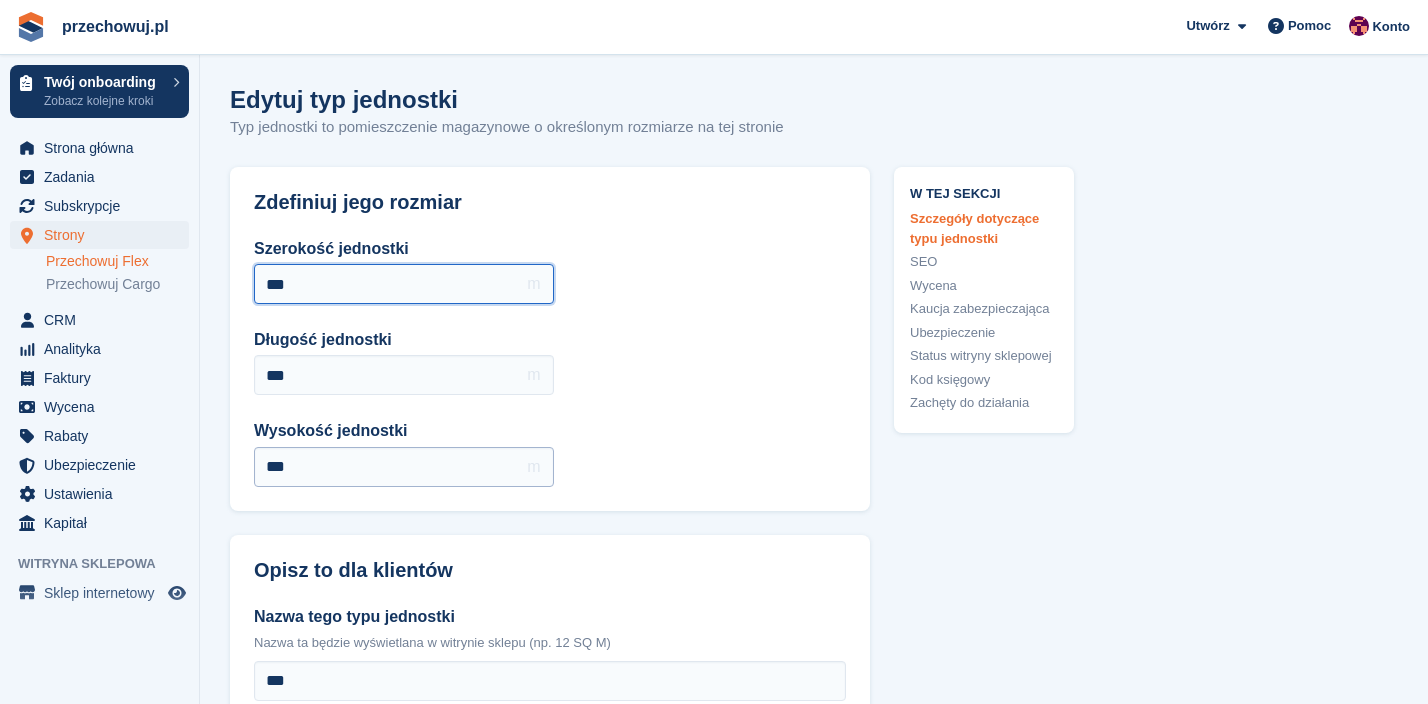 type on "***" 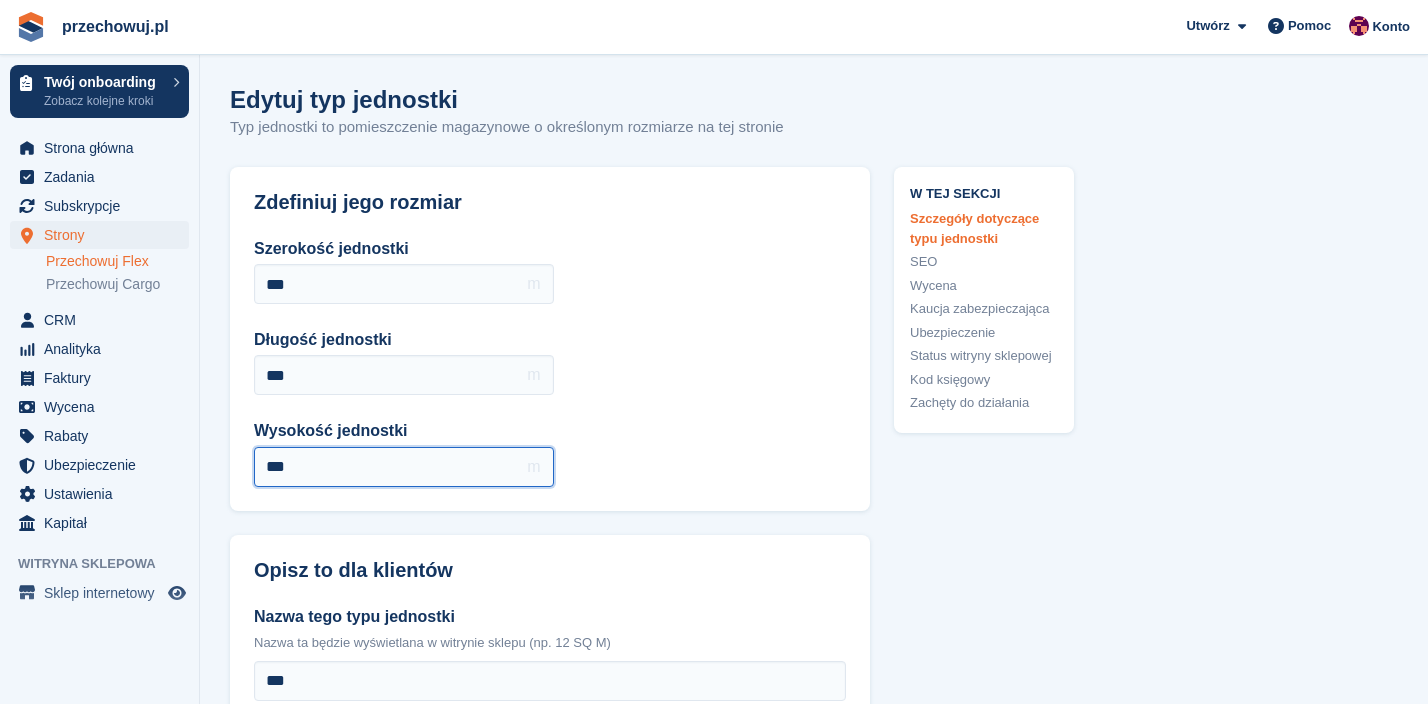 click on "***" at bounding box center (404, 467) 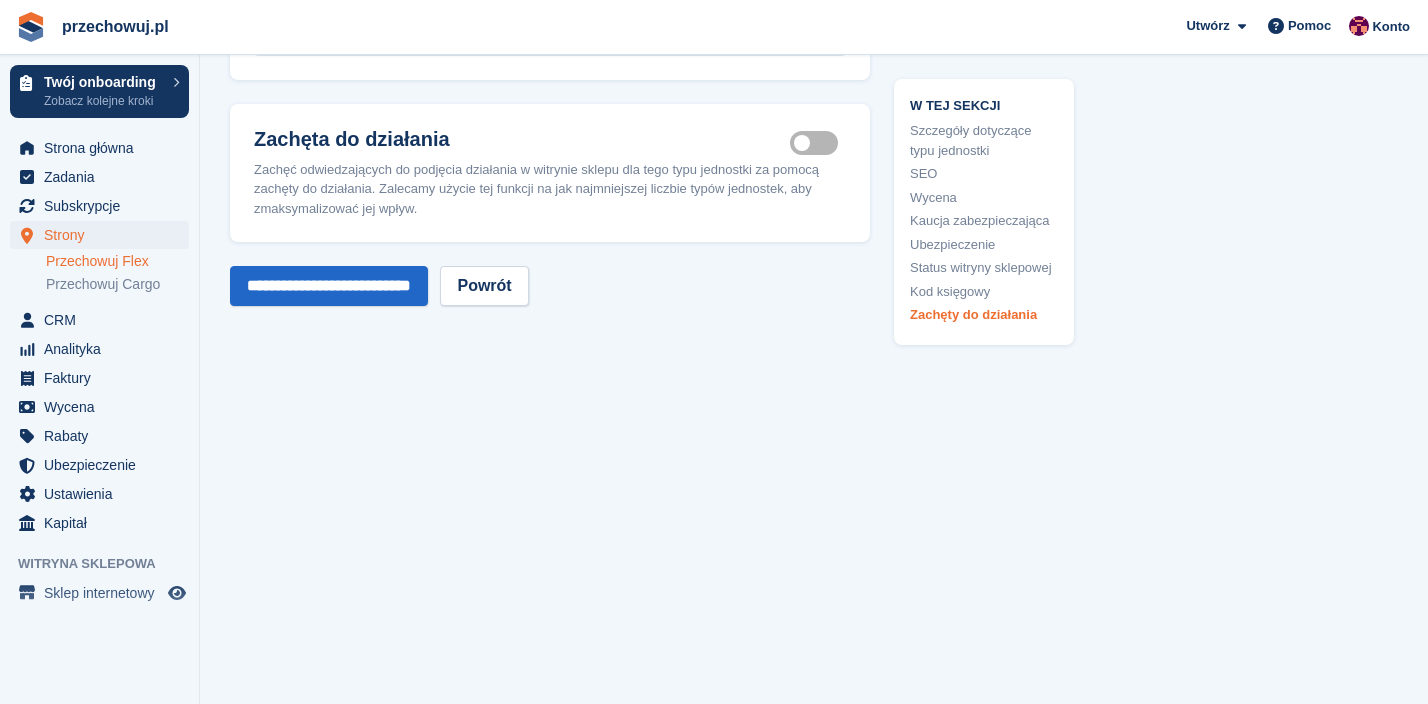 scroll, scrollTop: 3368, scrollLeft: 0, axis: vertical 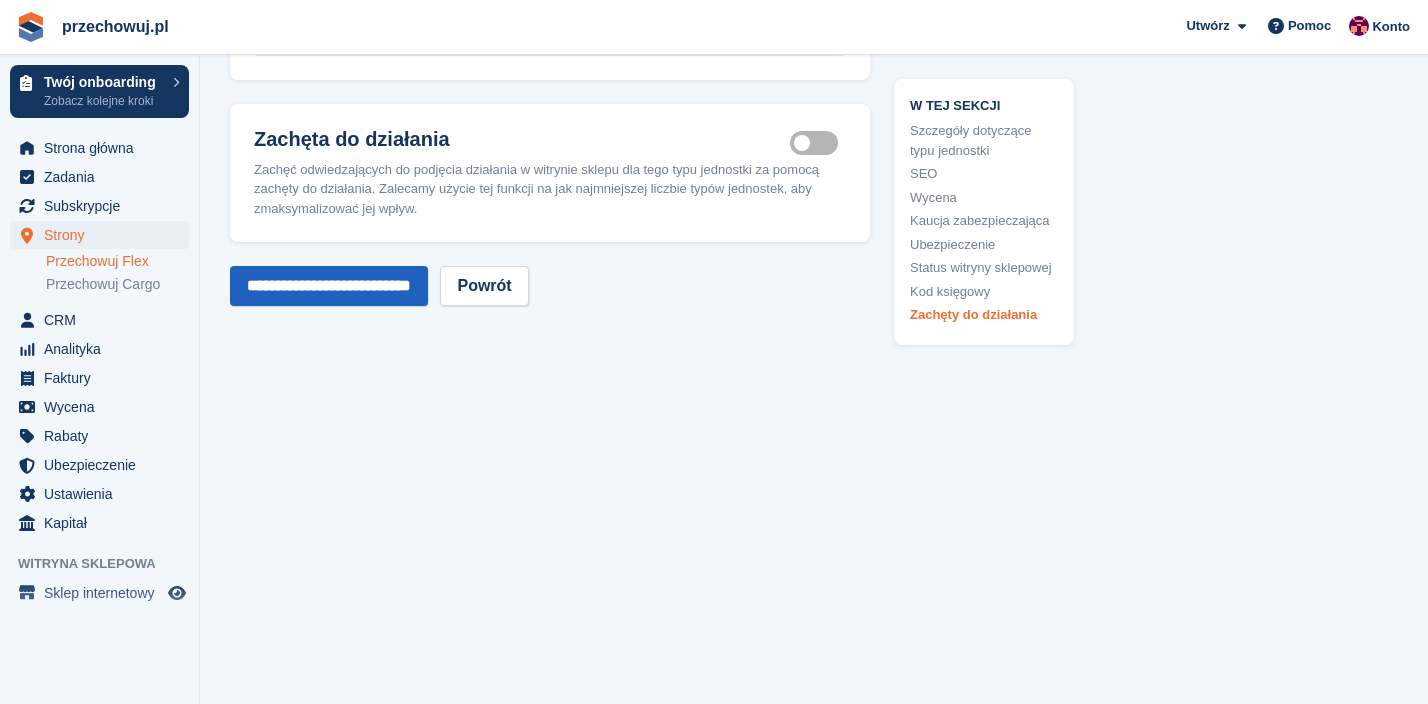 type on "***" 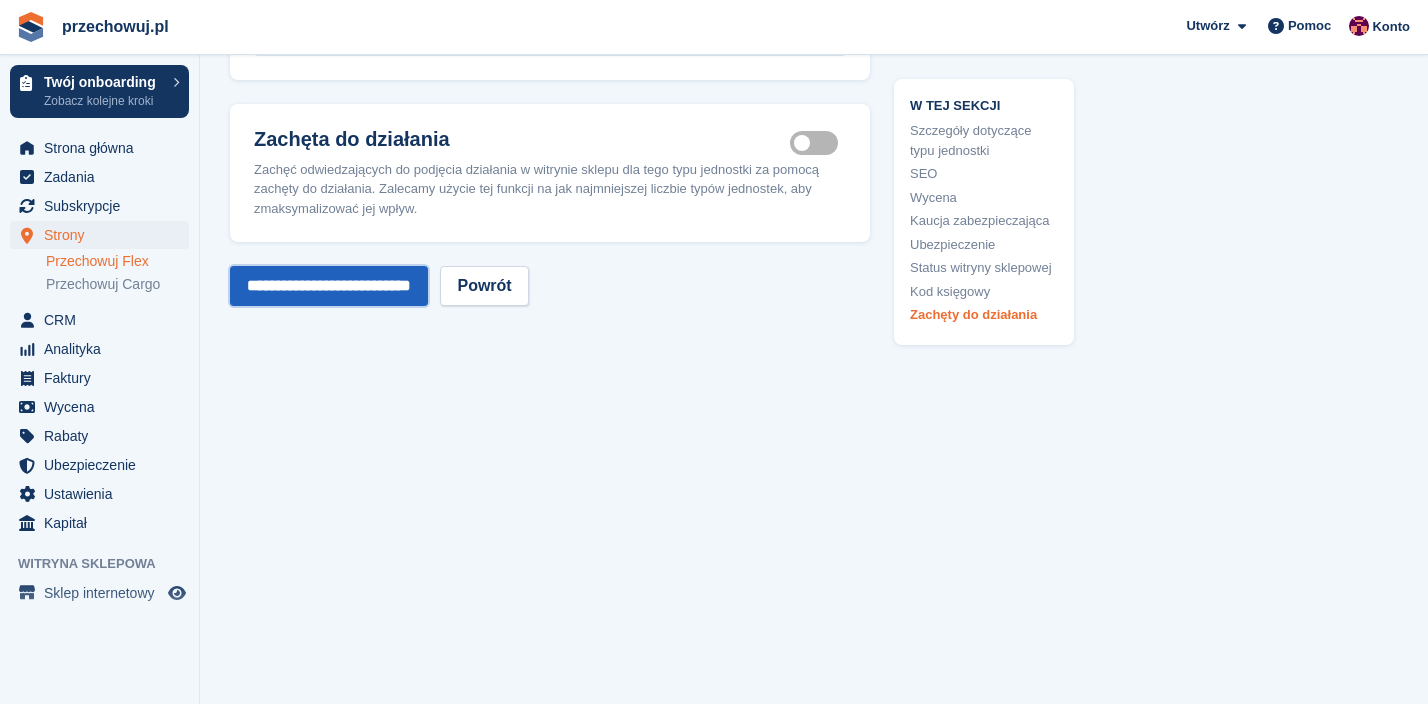 click on "**********" at bounding box center (329, 286) 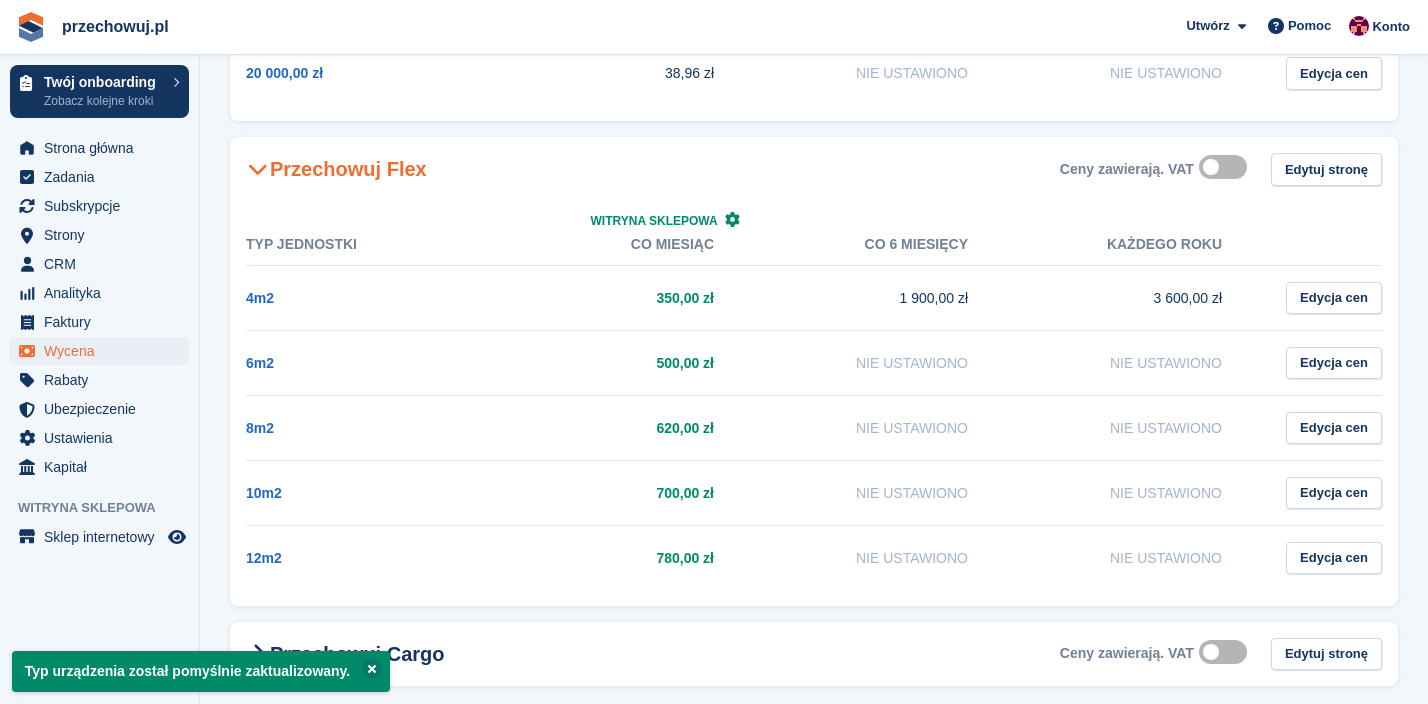 scroll, scrollTop: 542, scrollLeft: 0, axis: vertical 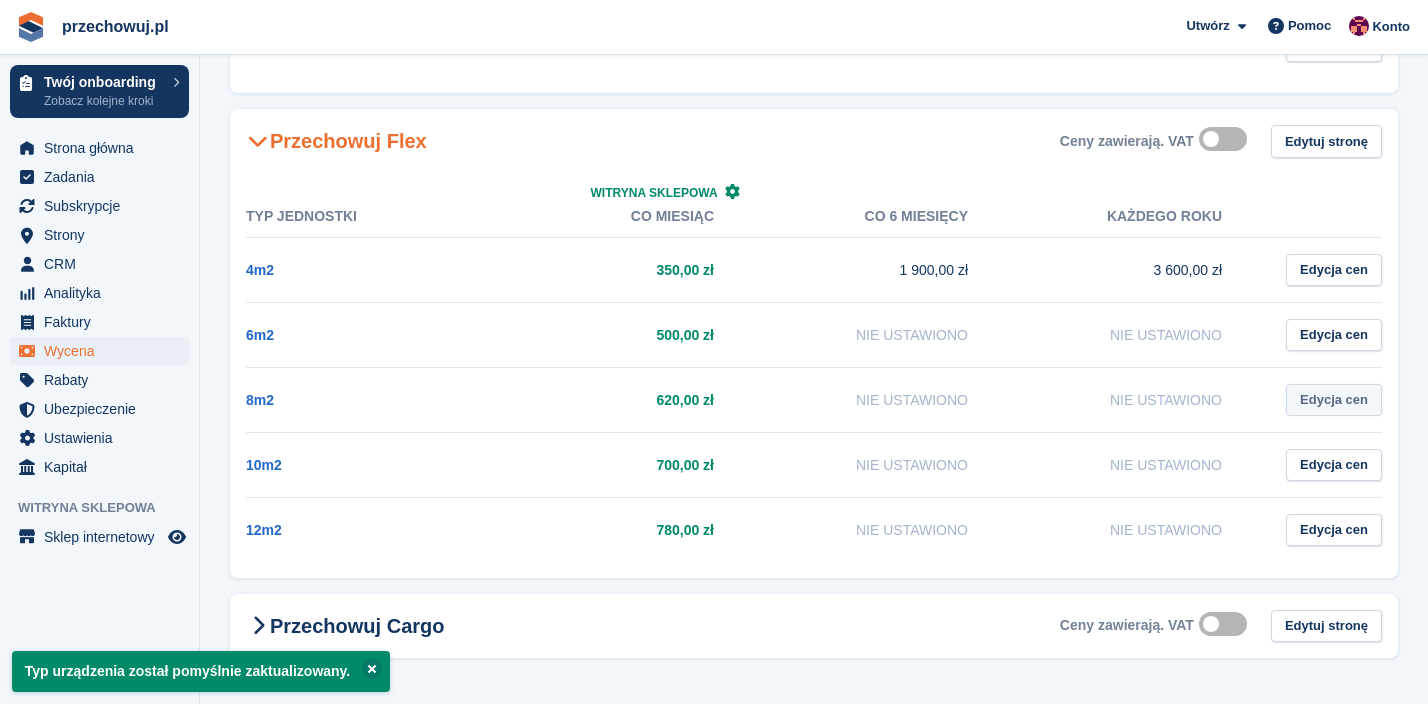 click on "Edycja cen" at bounding box center [1334, 400] 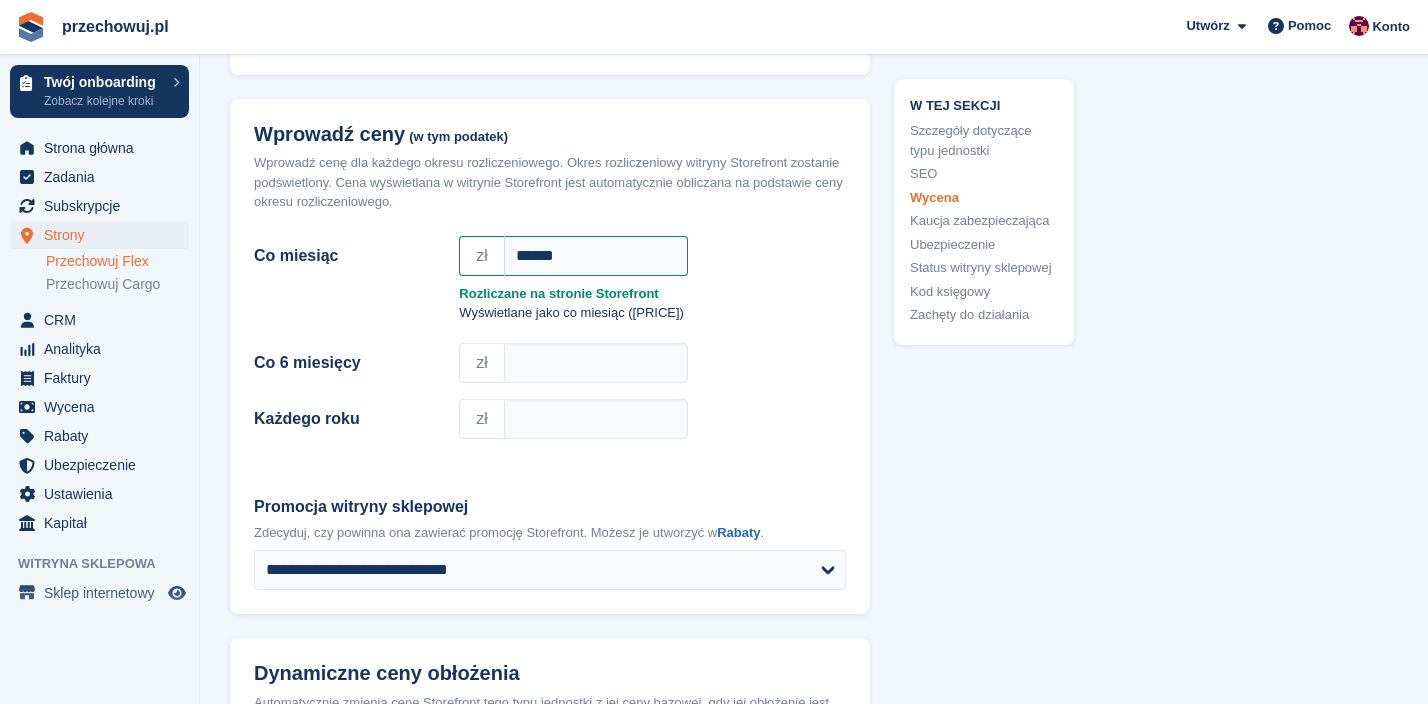 scroll, scrollTop: 1719, scrollLeft: 0, axis: vertical 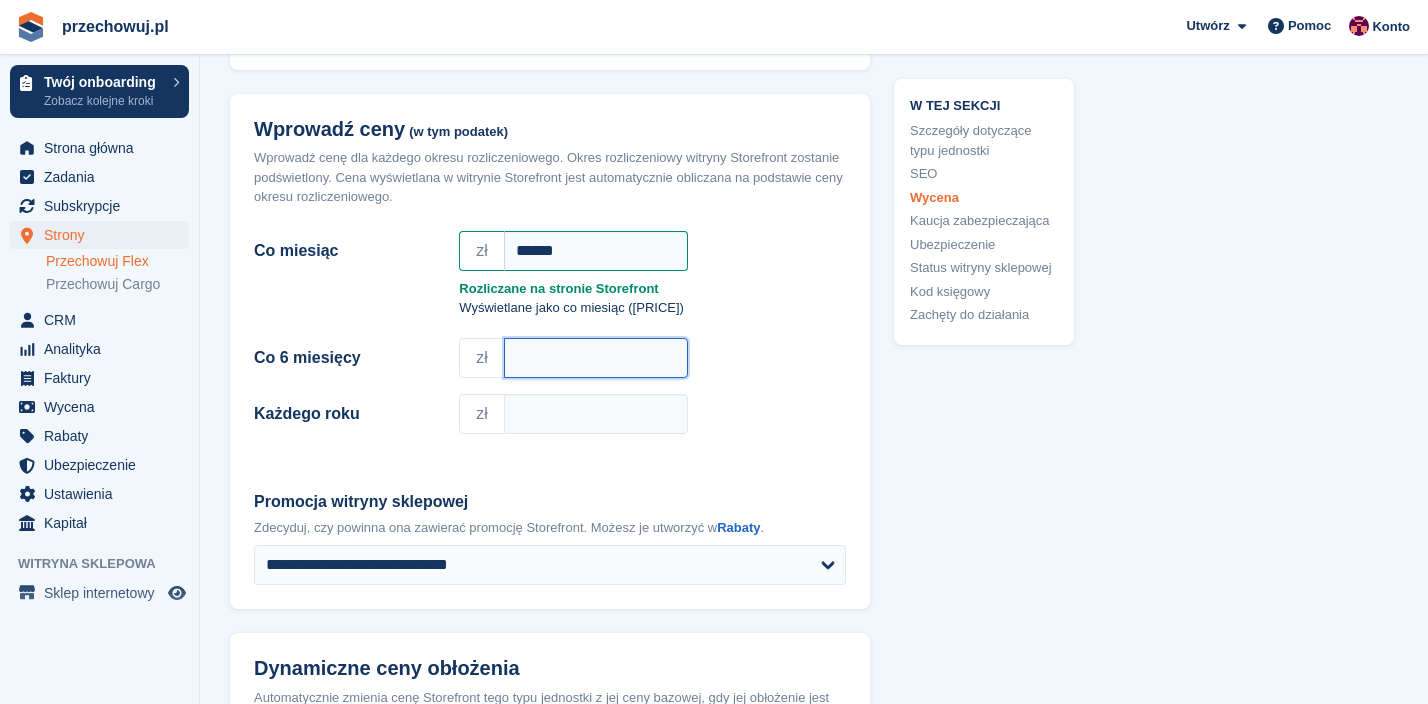 click on "Co 6 miesięcy" at bounding box center (596, 358) 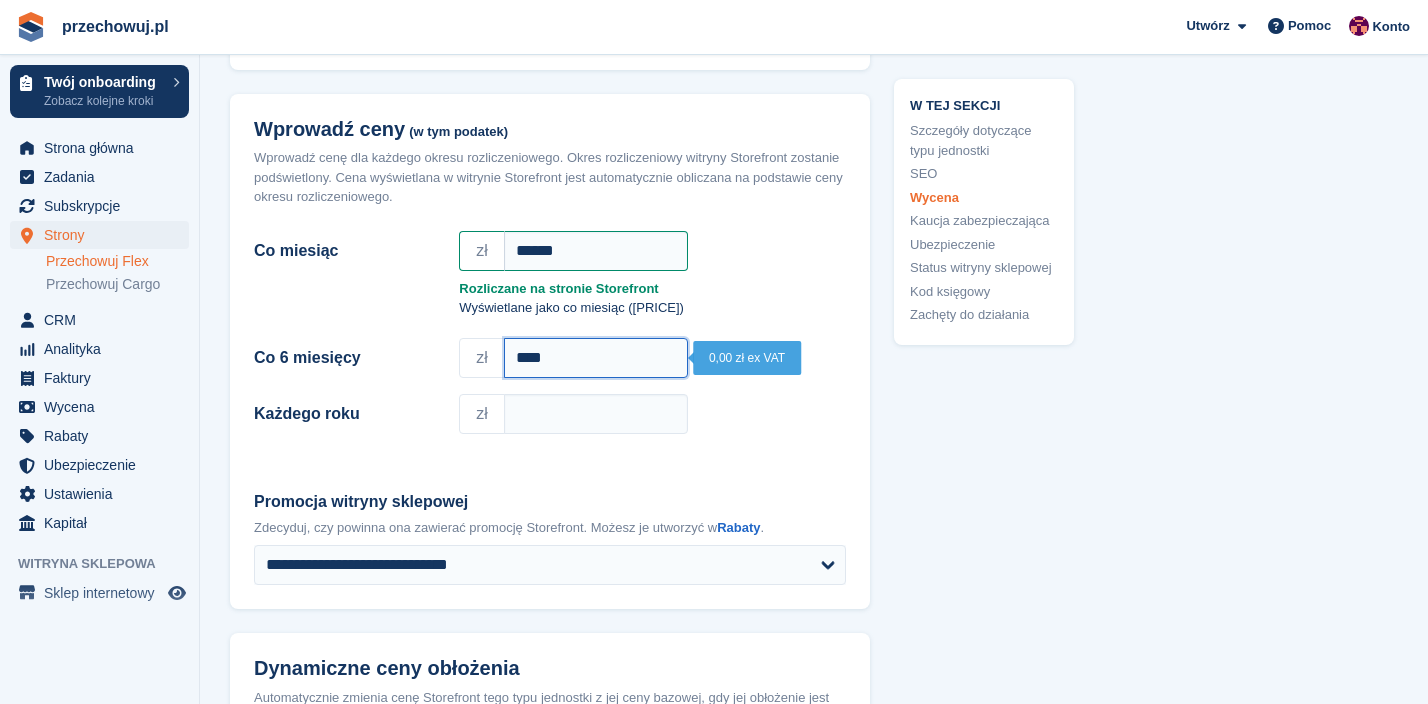 type on "****" 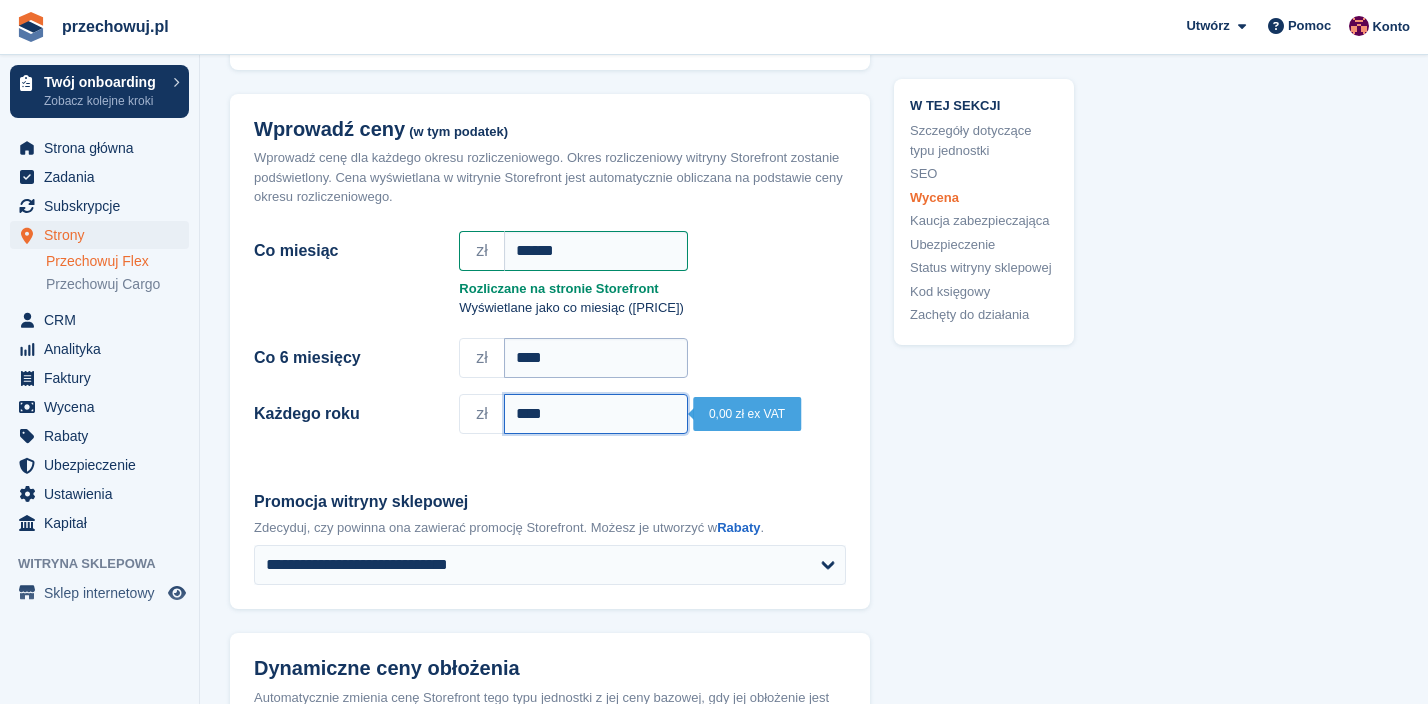 type on "****" 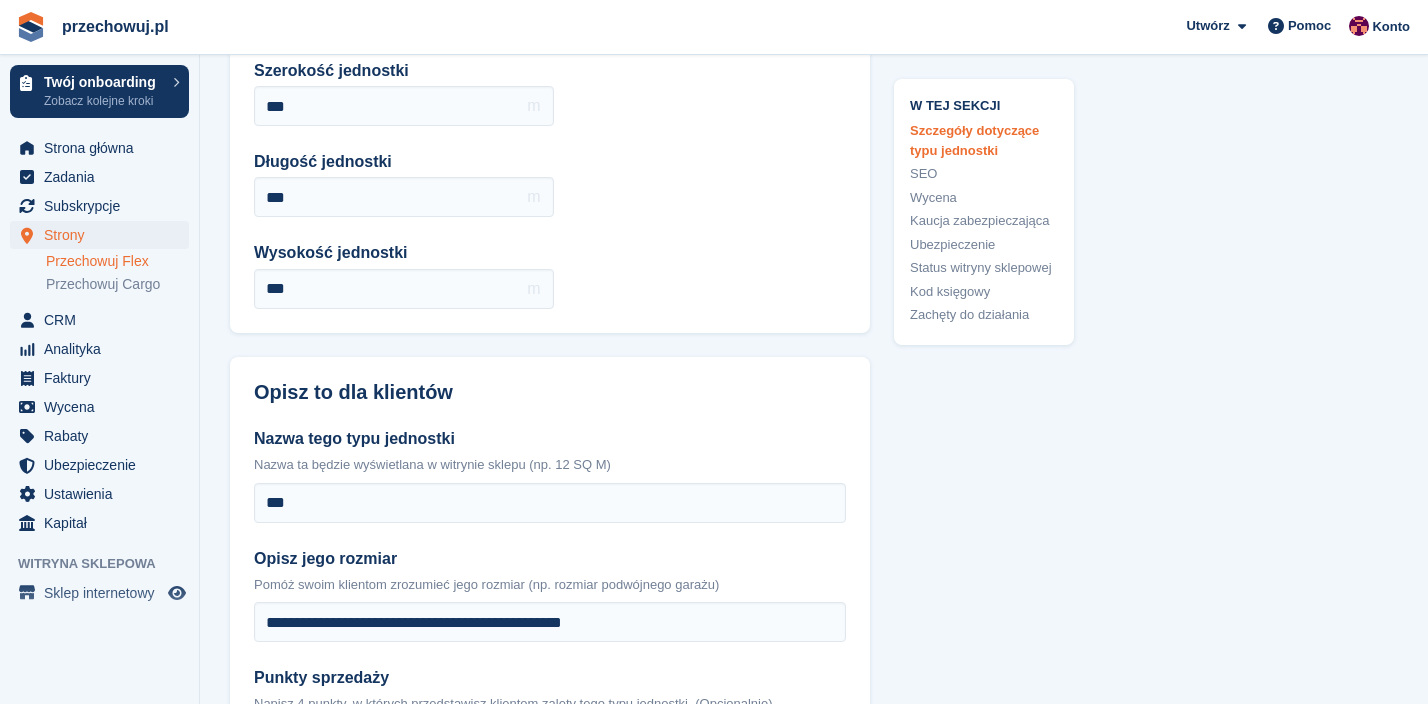 scroll, scrollTop: 0, scrollLeft: 0, axis: both 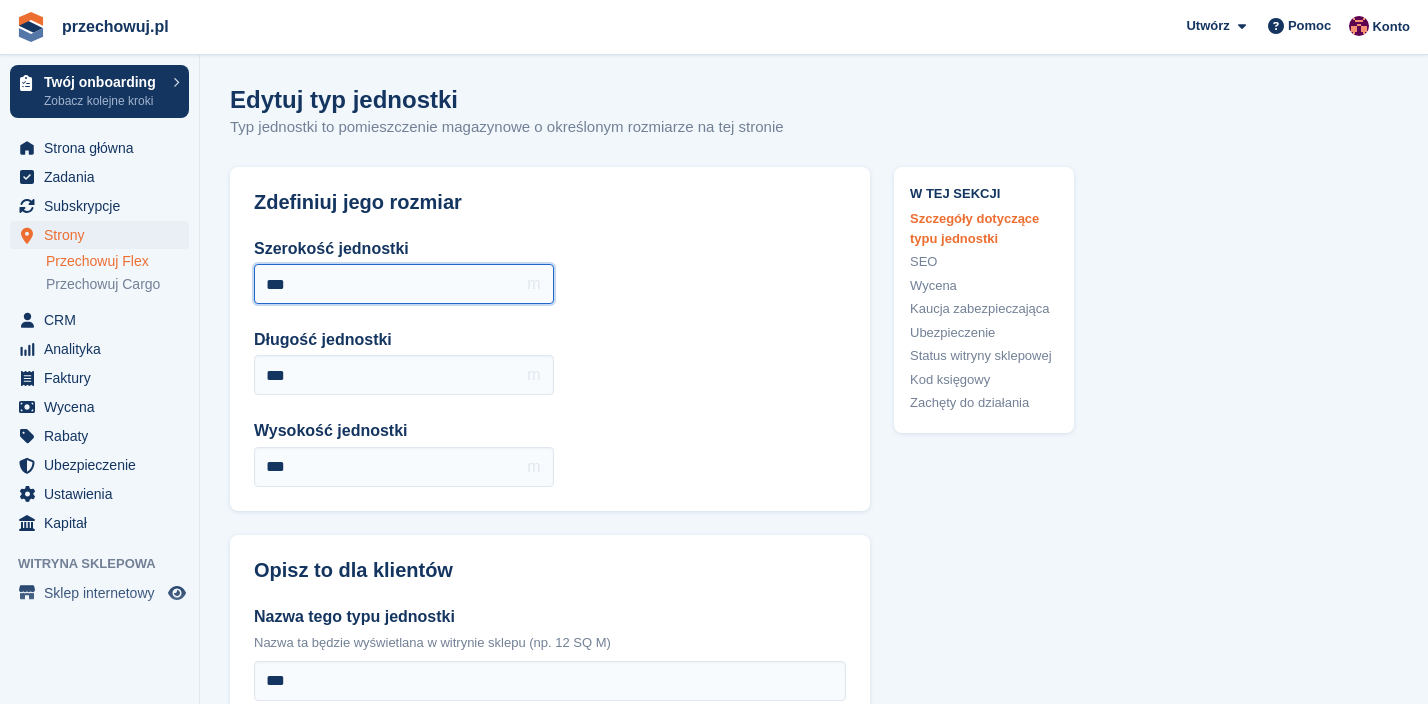 drag, startPoint x: 283, startPoint y: 290, endPoint x: 304, endPoint y: 290, distance: 21 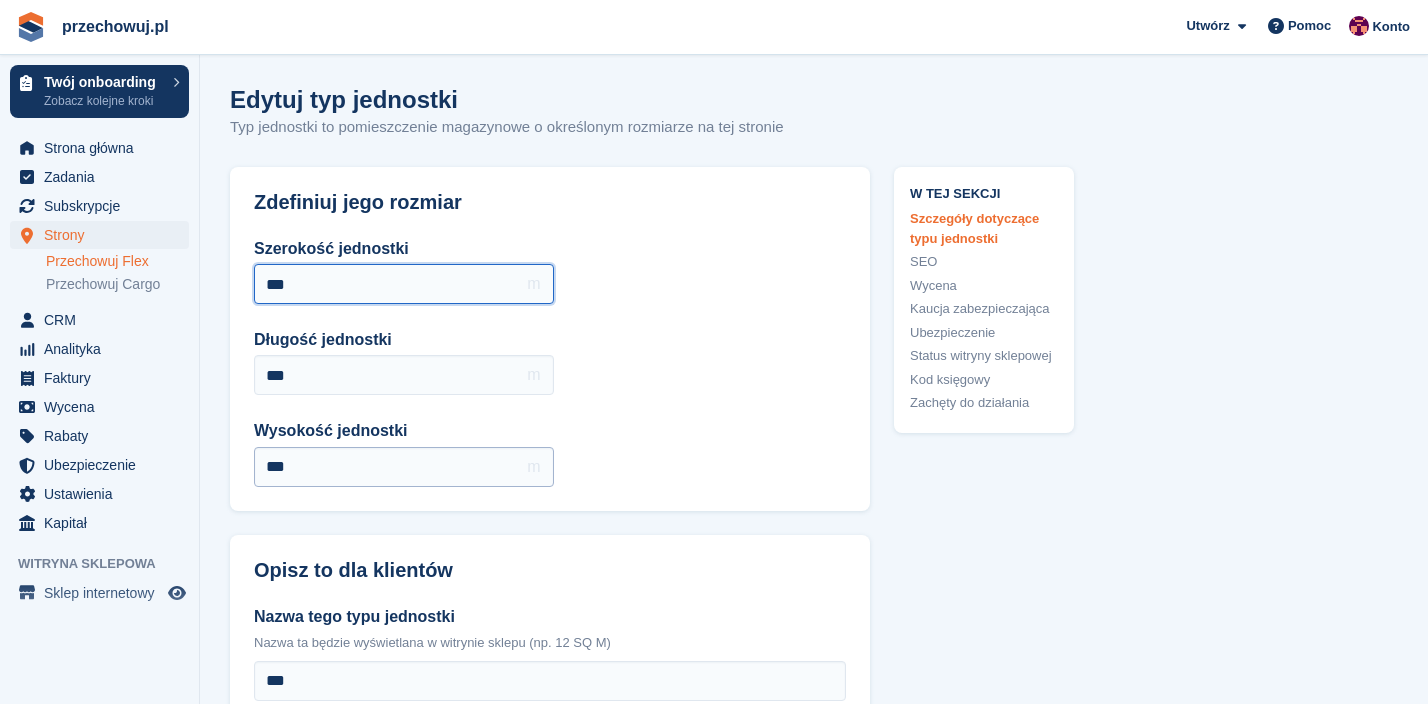 type on "***" 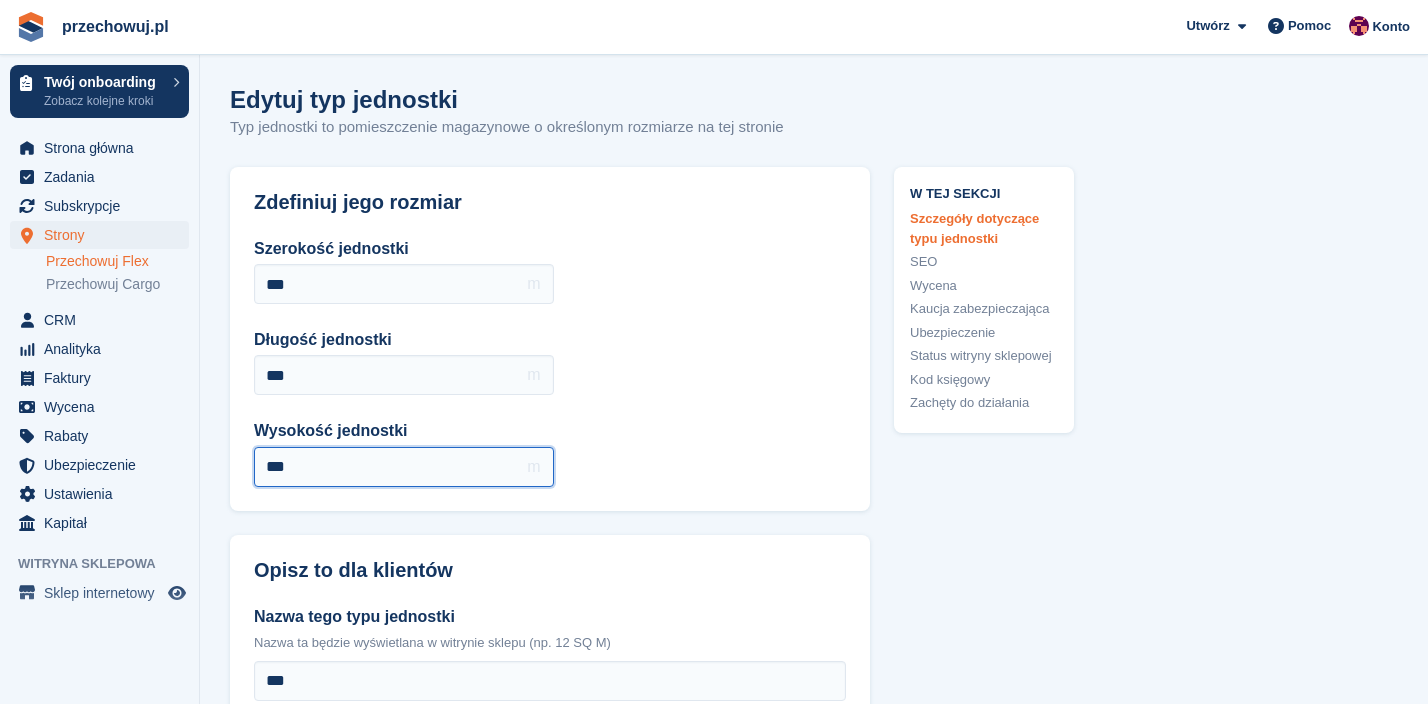 drag, startPoint x: 283, startPoint y: 461, endPoint x: 311, endPoint y: 461, distance: 28 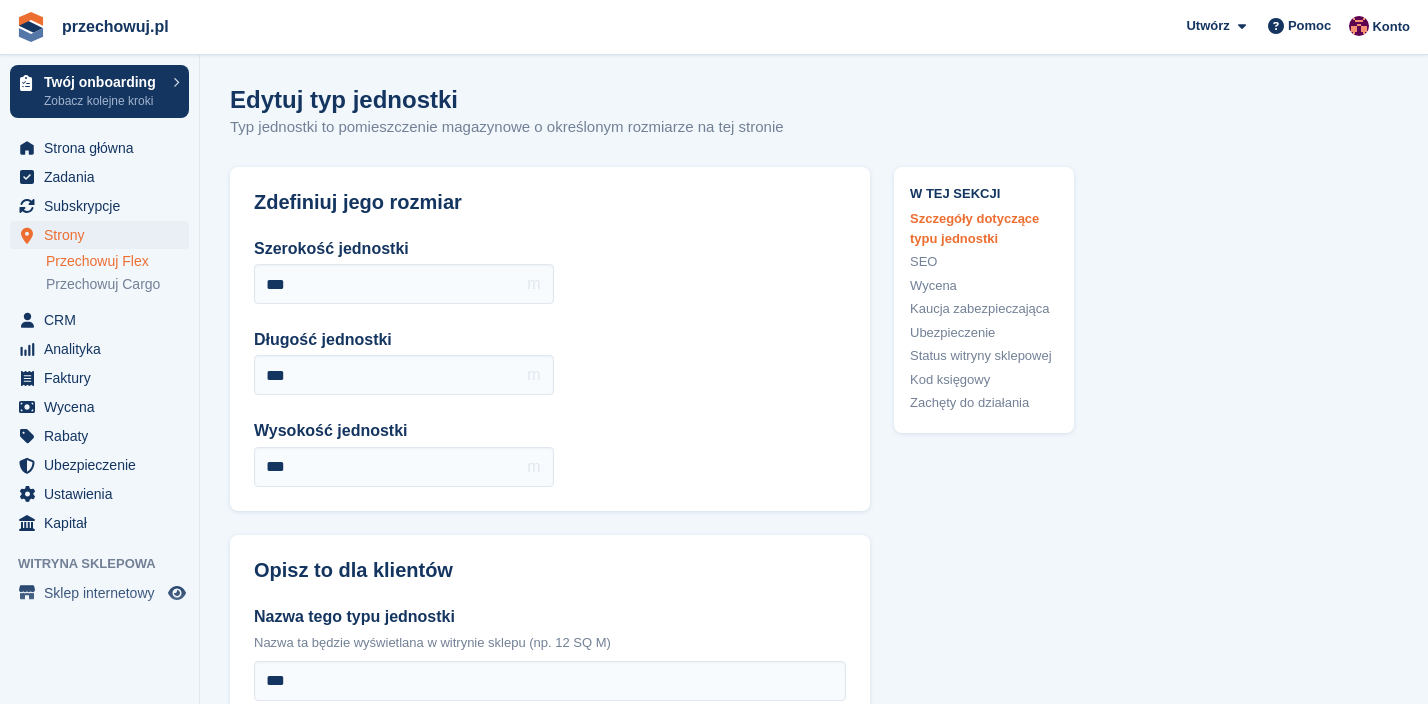 click on "Szerokość jednostki
*** m
Długość jednostki
*** m
Wysokość jednostki
*** m" at bounding box center [550, 362] 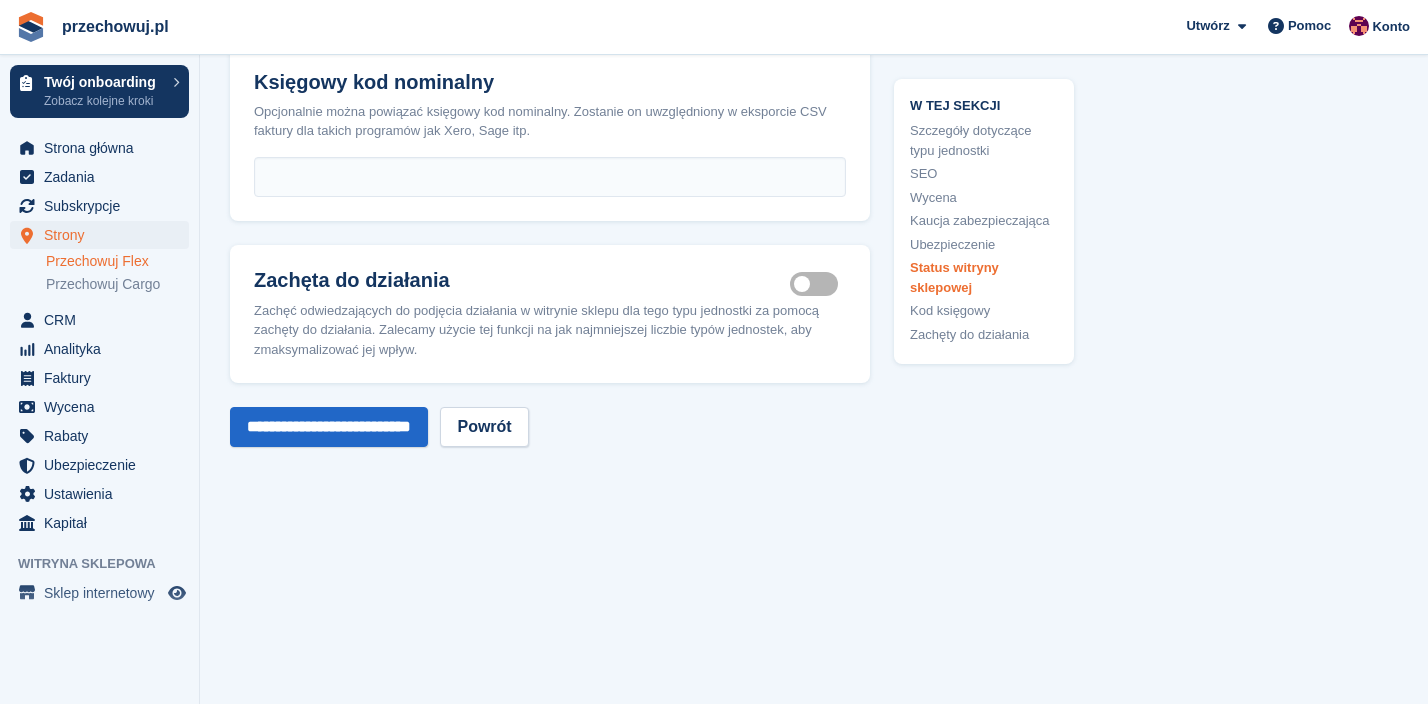 scroll, scrollTop: 3368, scrollLeft: 0, axis: vertical 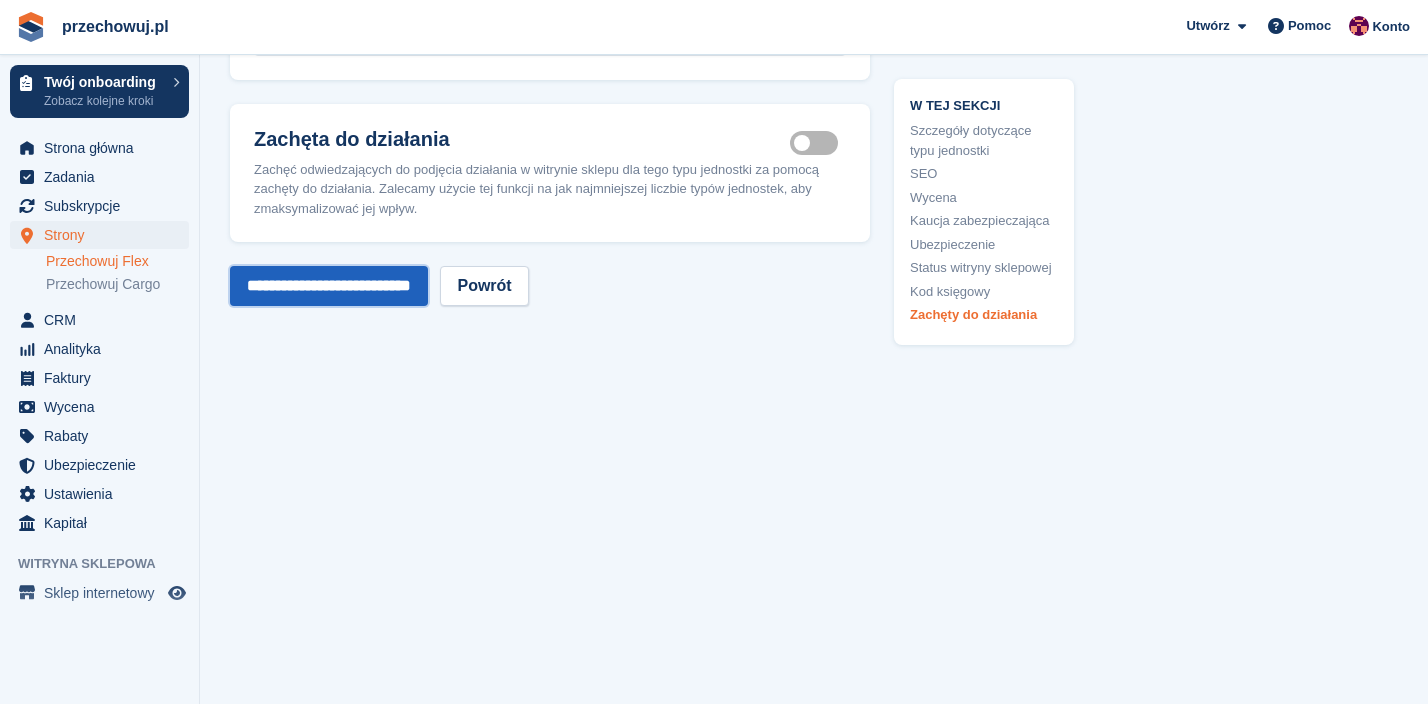 click on "**********" at bounding box center (329, 286) 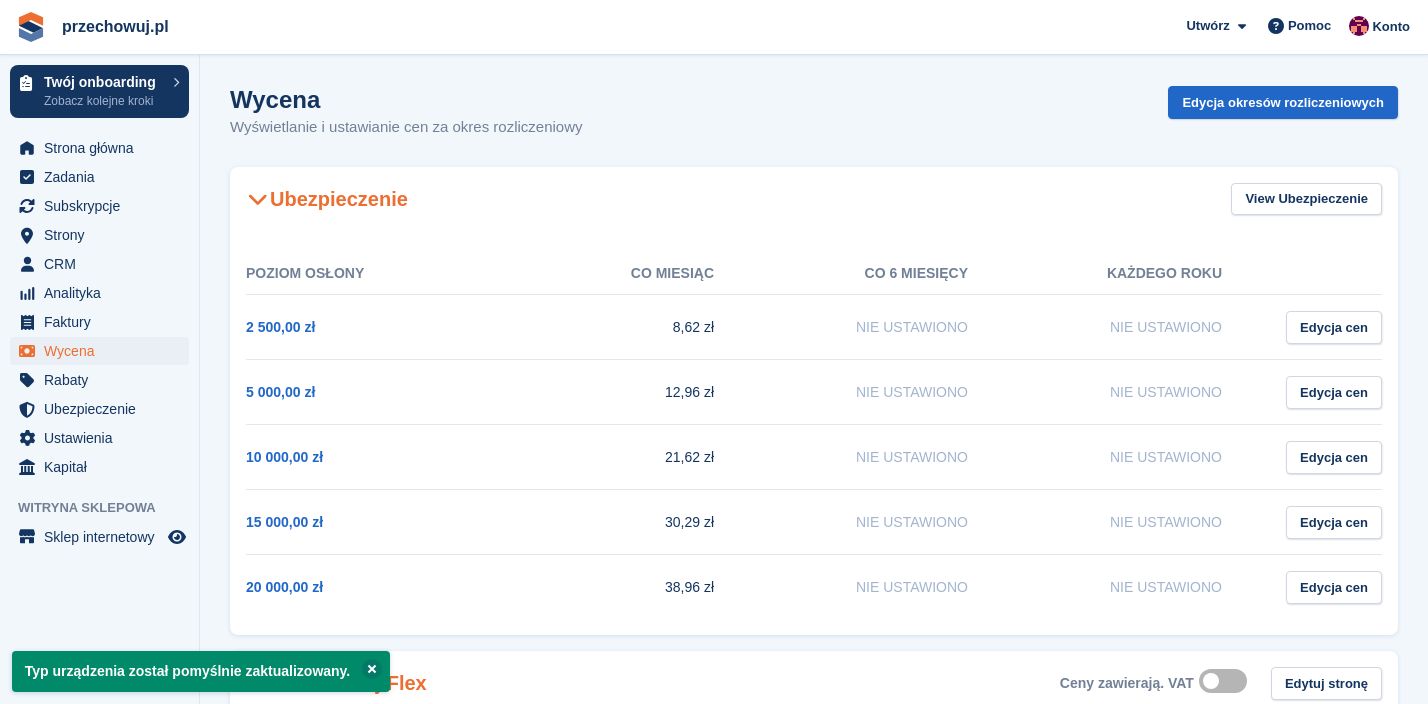 scroll, scrollTop: 542, scrollLeft: 0, axis: vertical 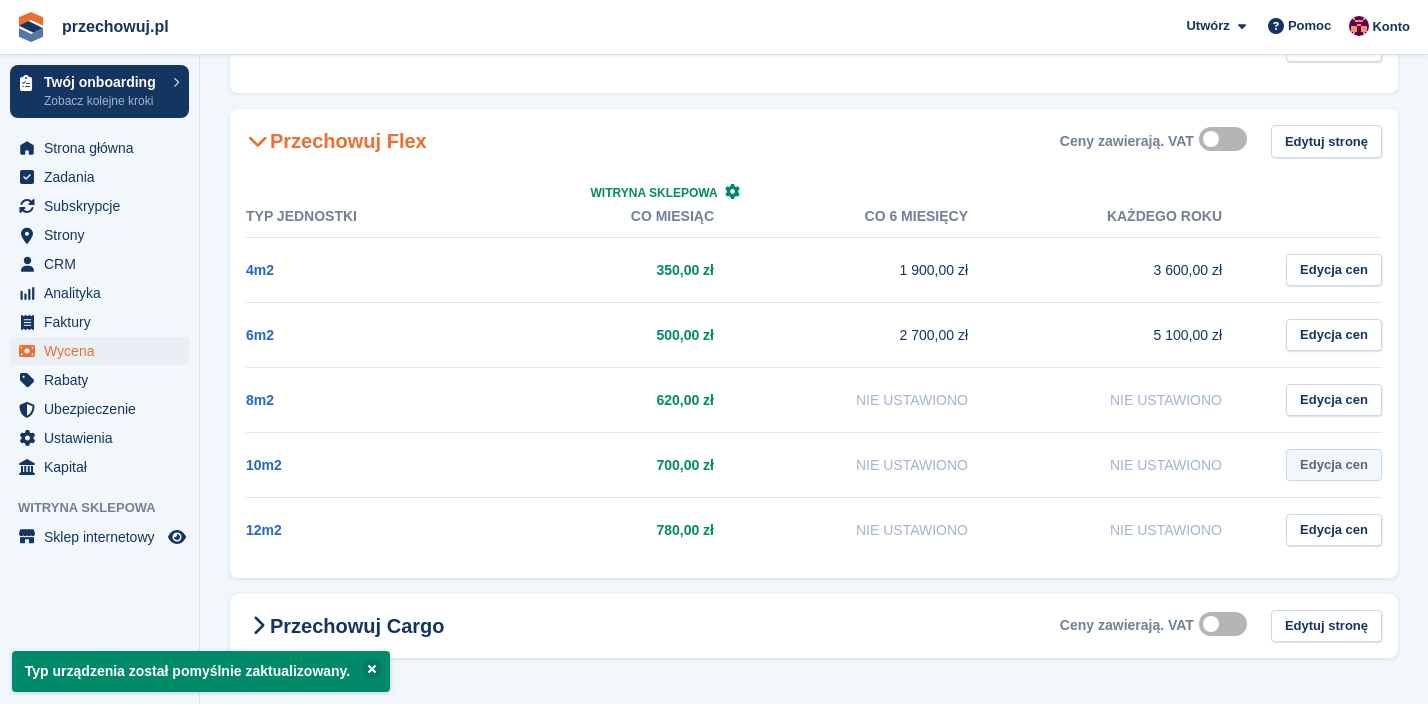 click on "Edycja cen" at bounding box center [1334, 465] 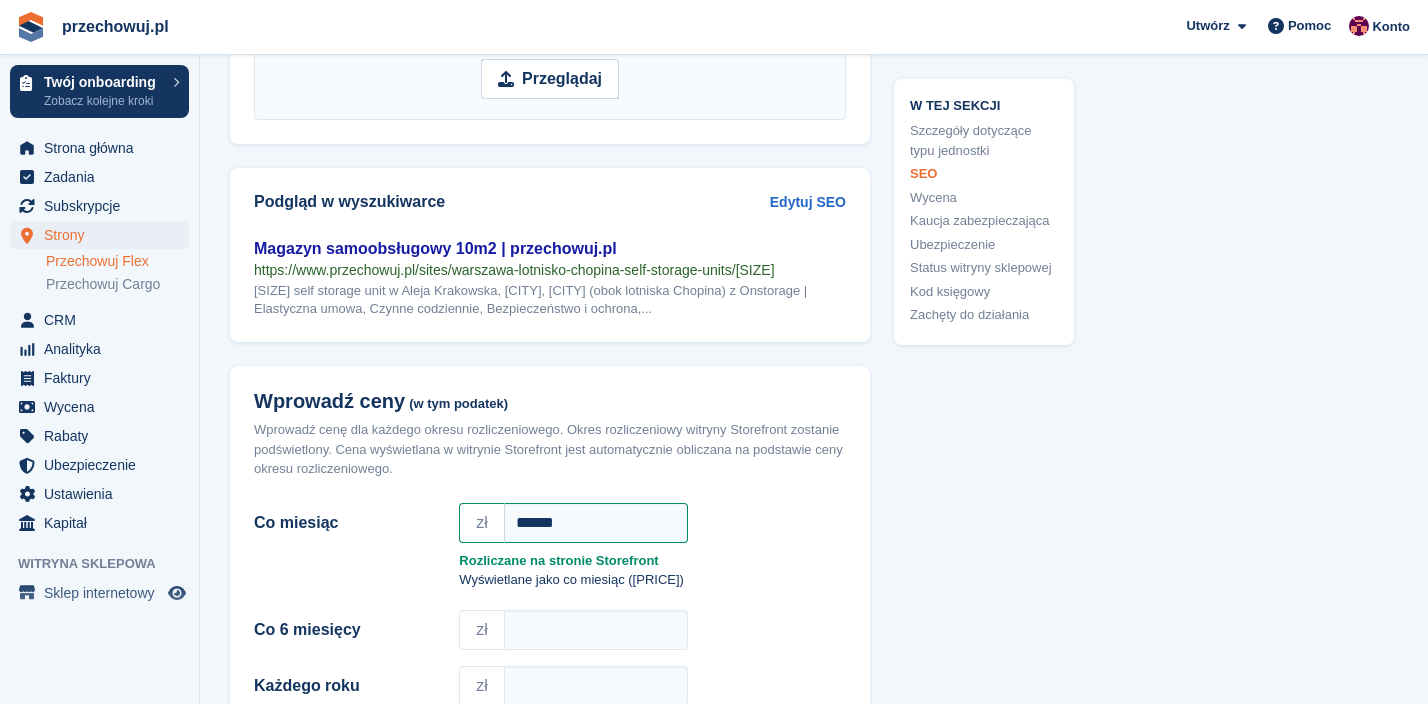 scroll, scrollTop: 1597, scrollLeft: 0, axis: vertical 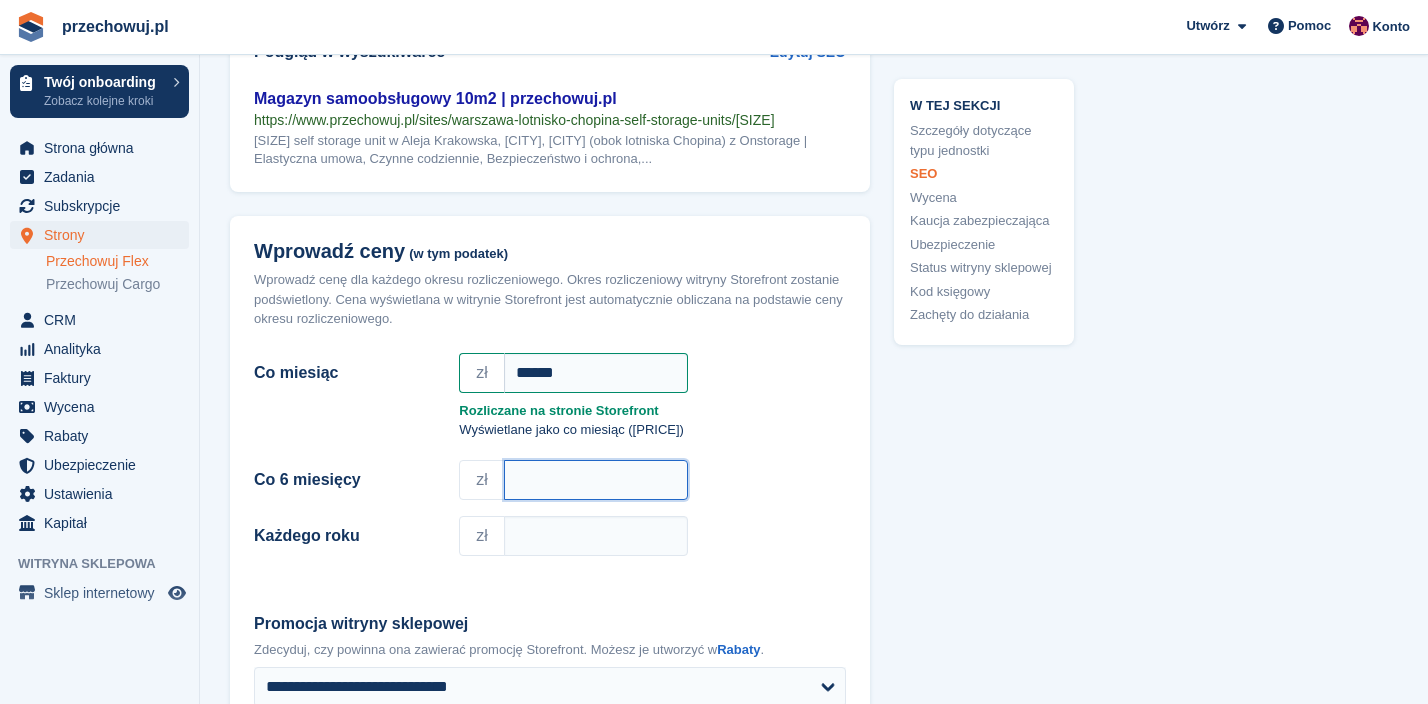 click on "Co 6 miesięcy" at bounding box center [596, 480] 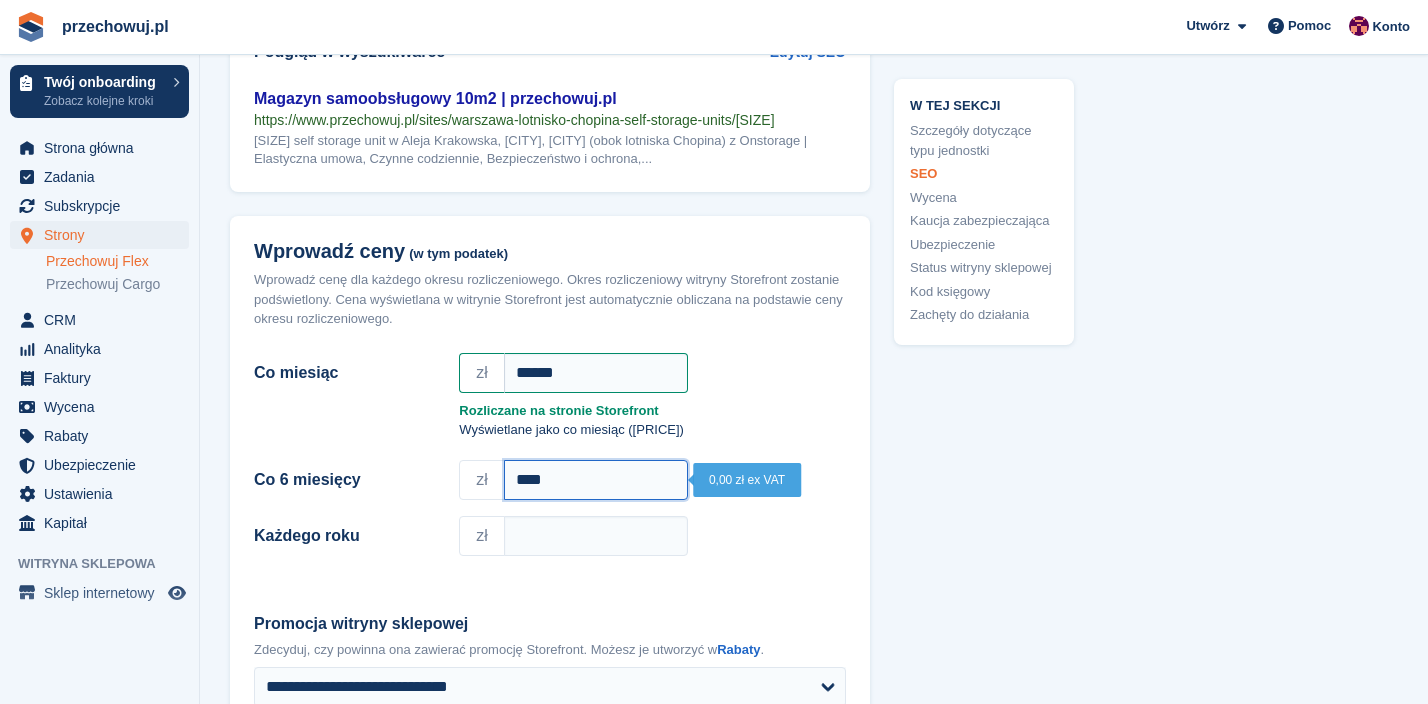 type on "****" 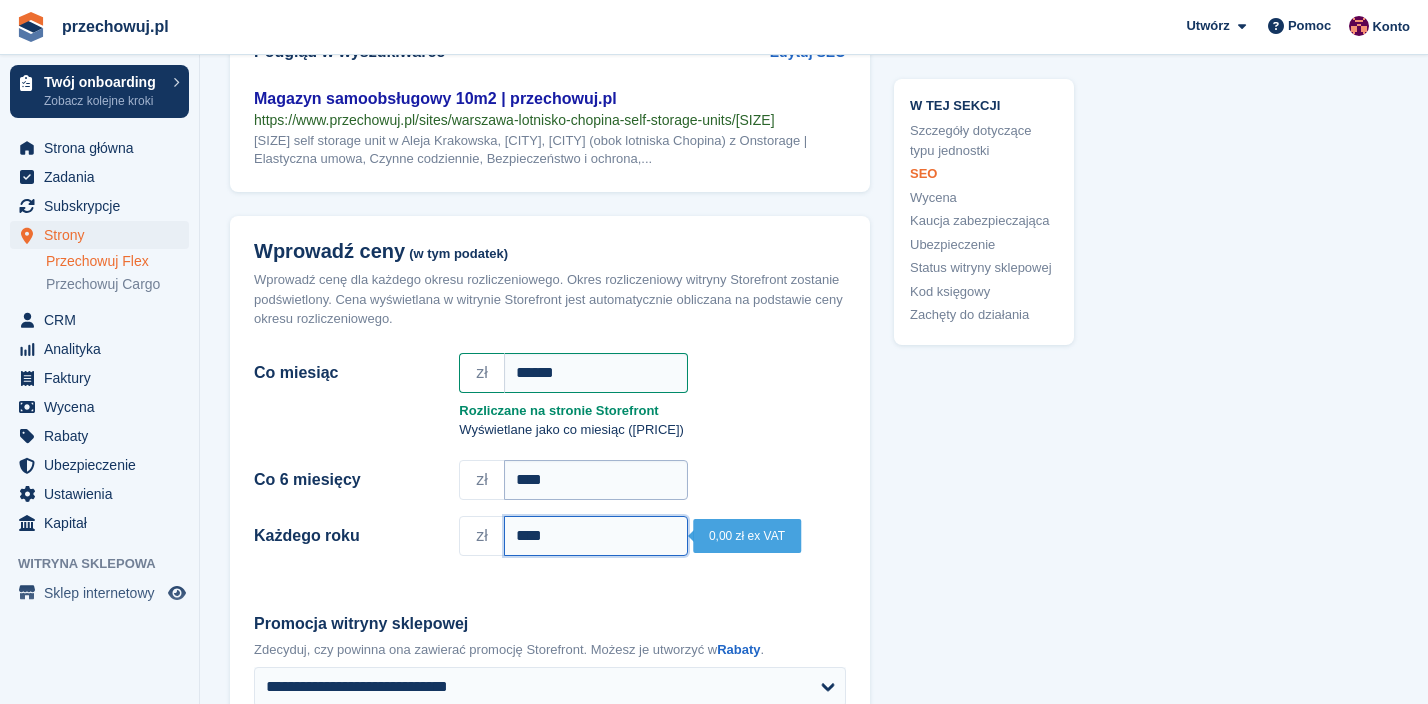 type on "****" 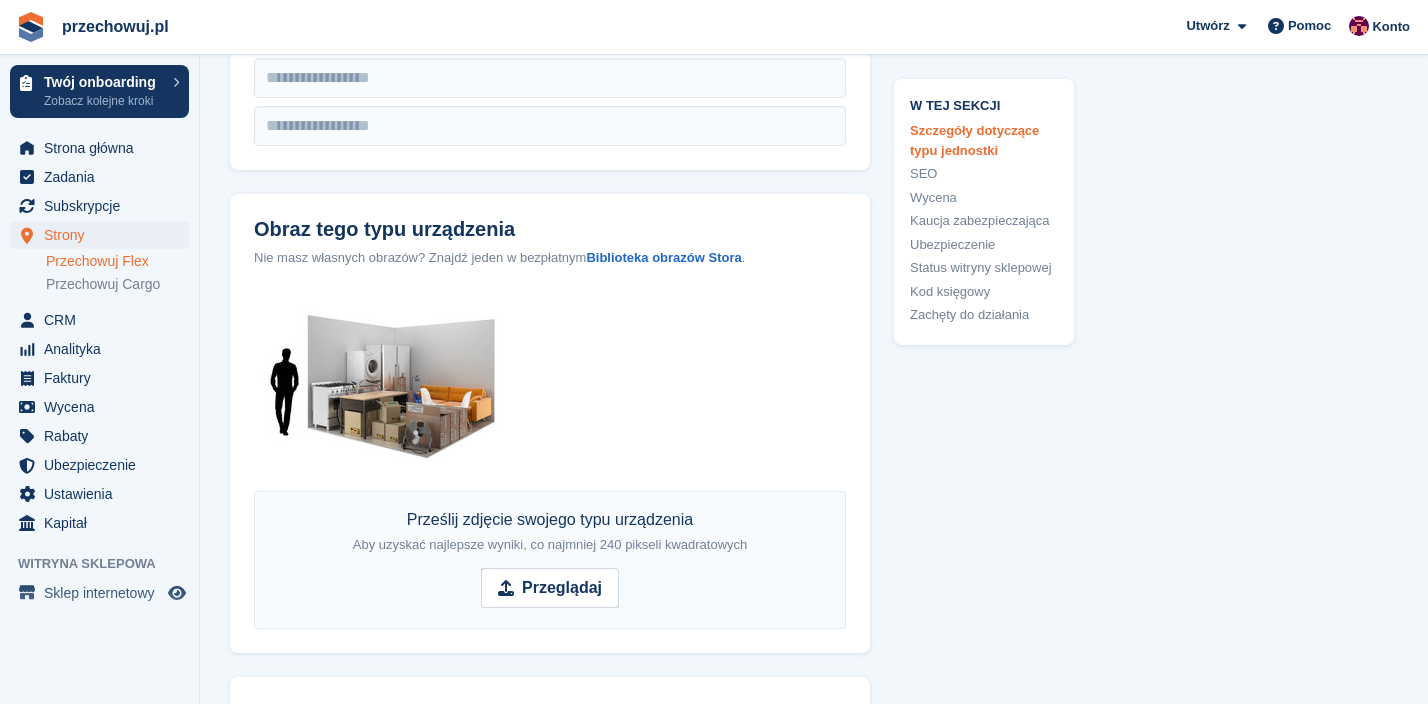 scroll, scrollTop: 0, scrollLeft: 0, axis: both 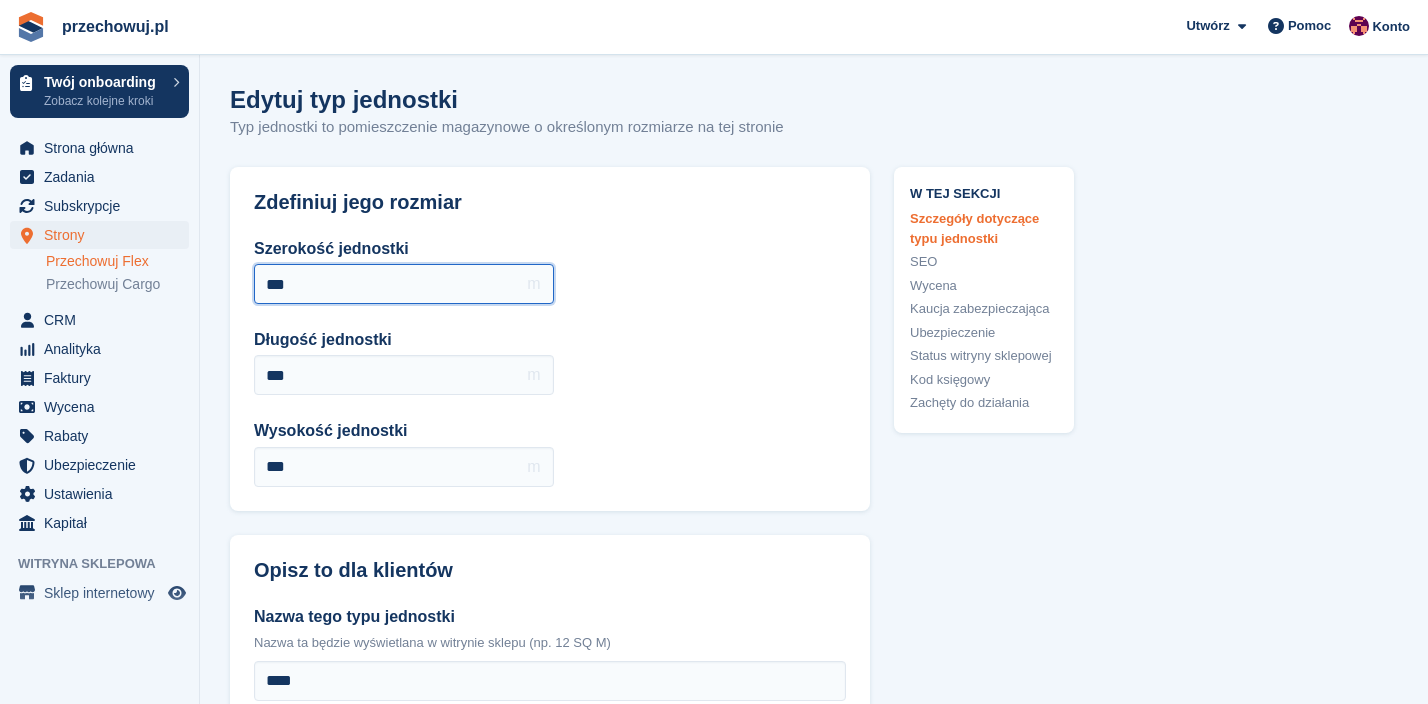 click on "***" at bounding box center (404, 284) 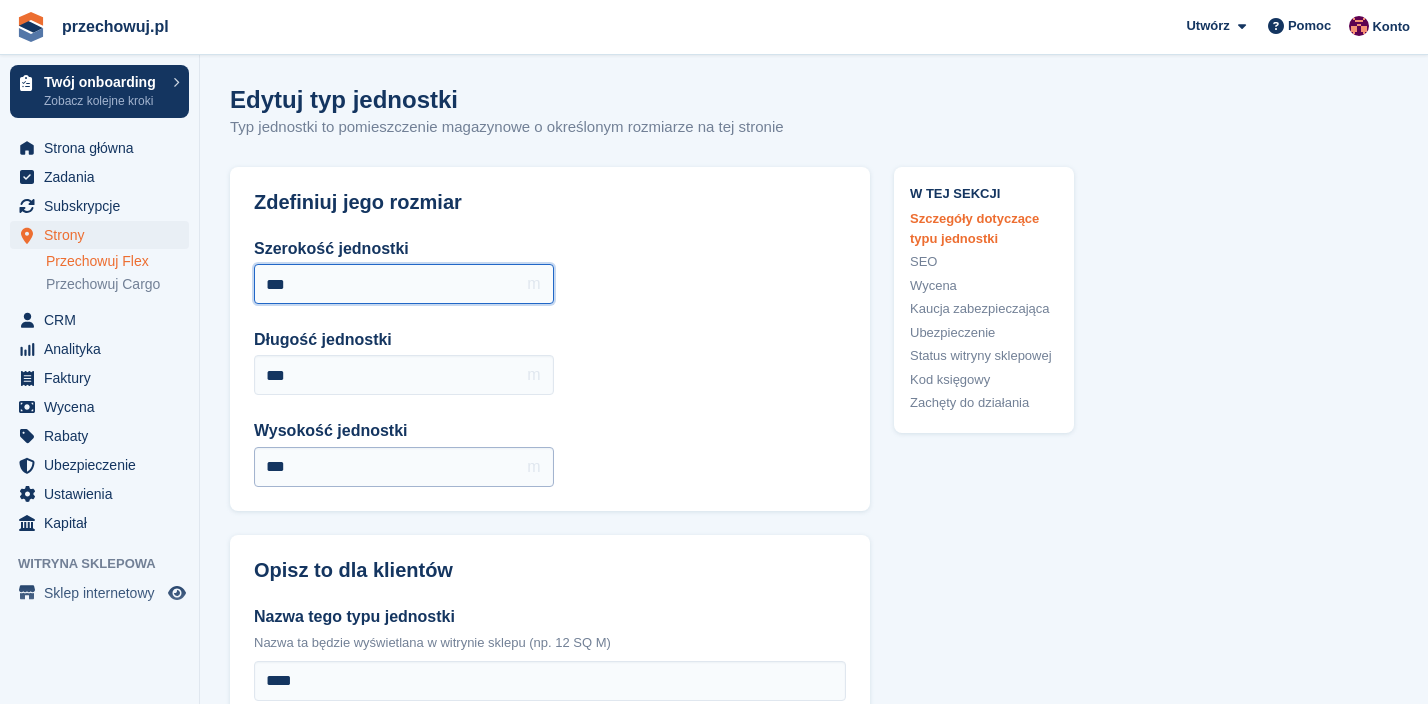 type on "***" 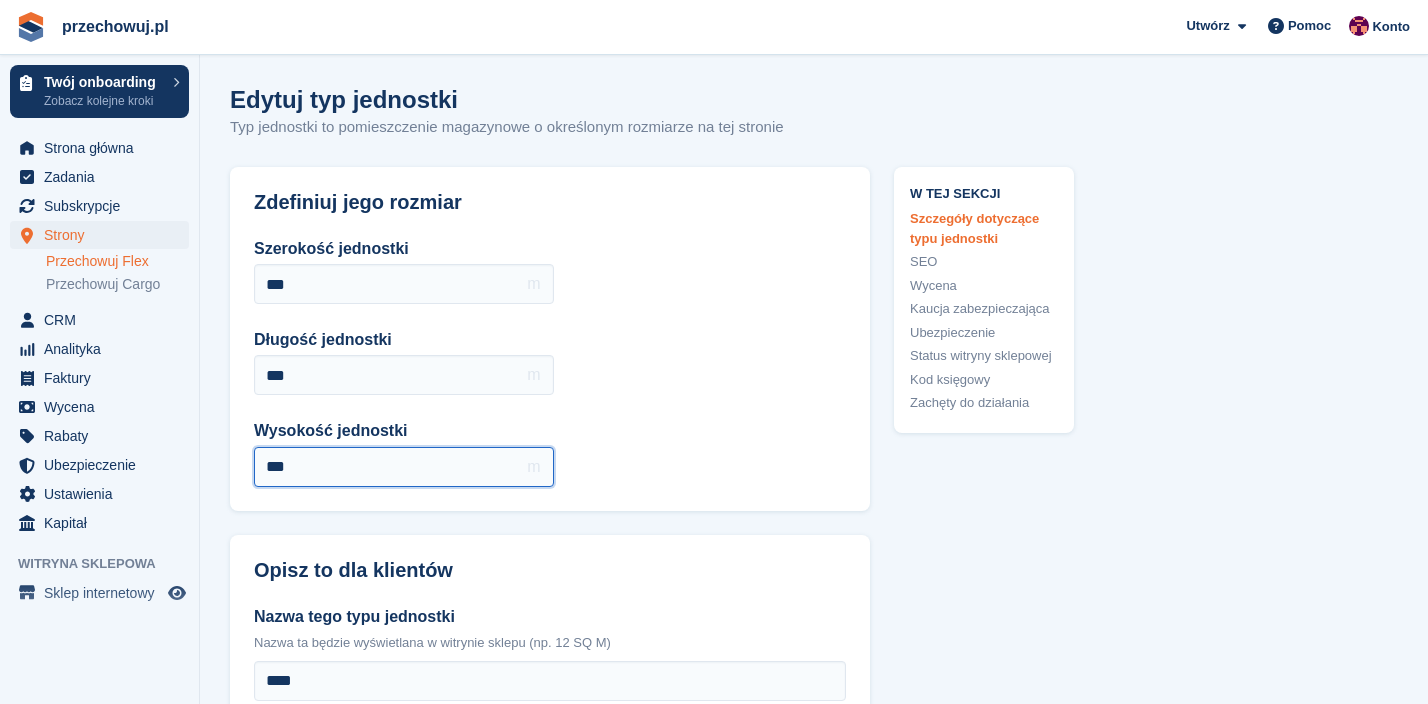 drag, startPoint x: 292, startPoint y: 461, endPoint x: 282, endPoint y: 462, distance: 10.049875 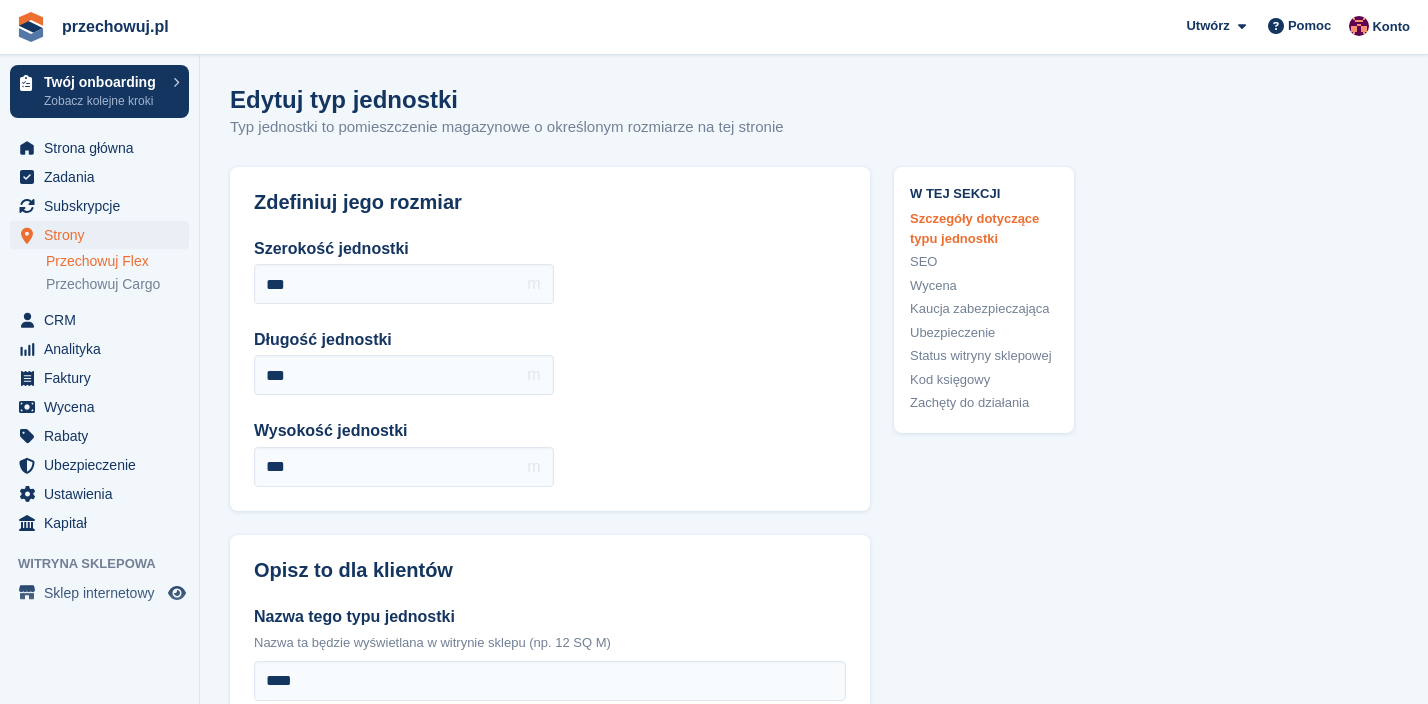 click on "**********" at bounding box center [814, 2017] 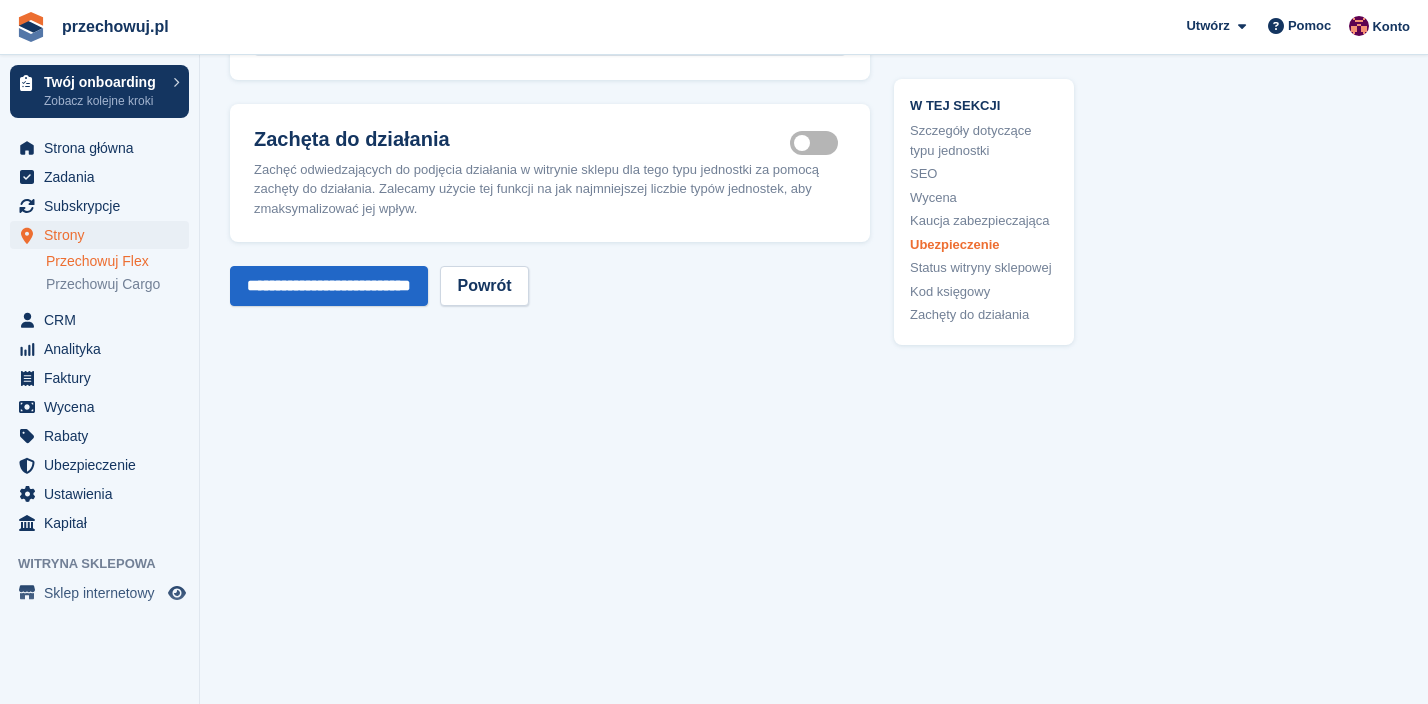 scroll, scrollTop: 3368, scrollLeft: 0, axis: vertical 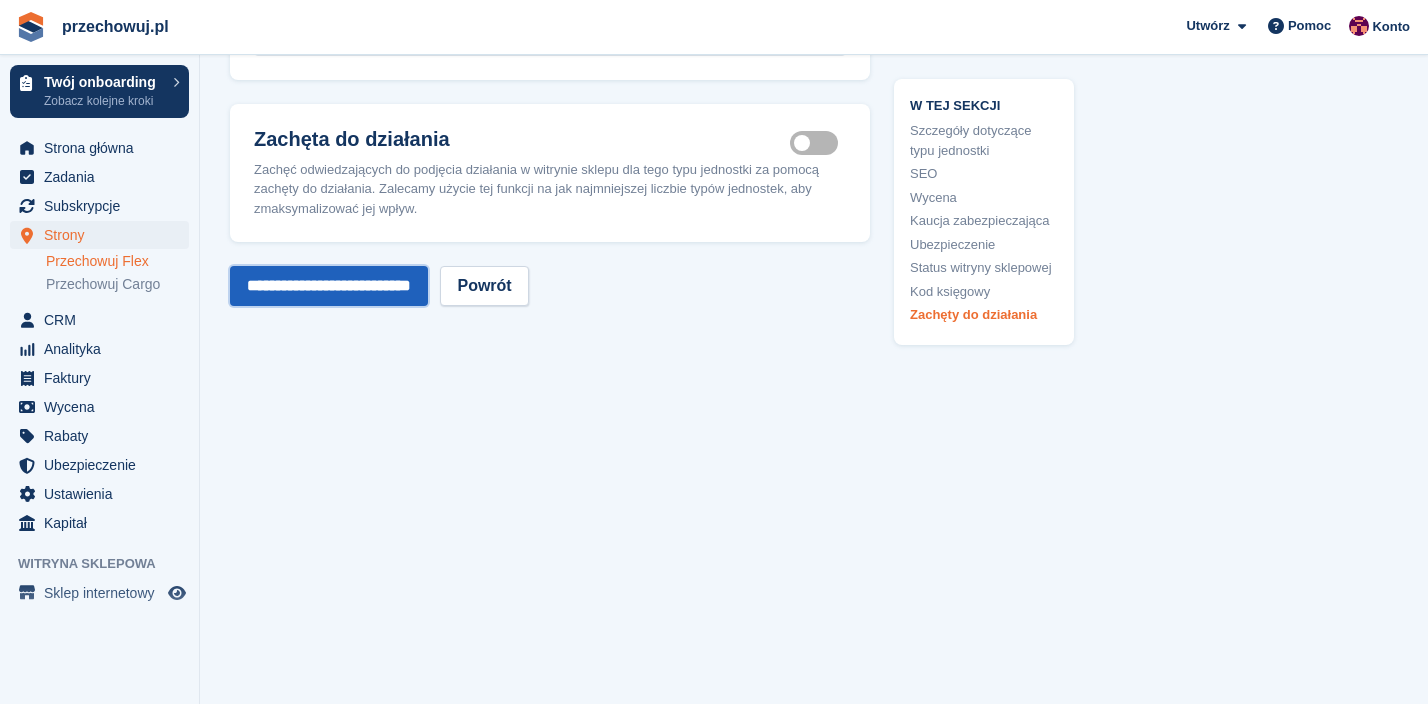 click on "**********" at bounding box center [329, 286] 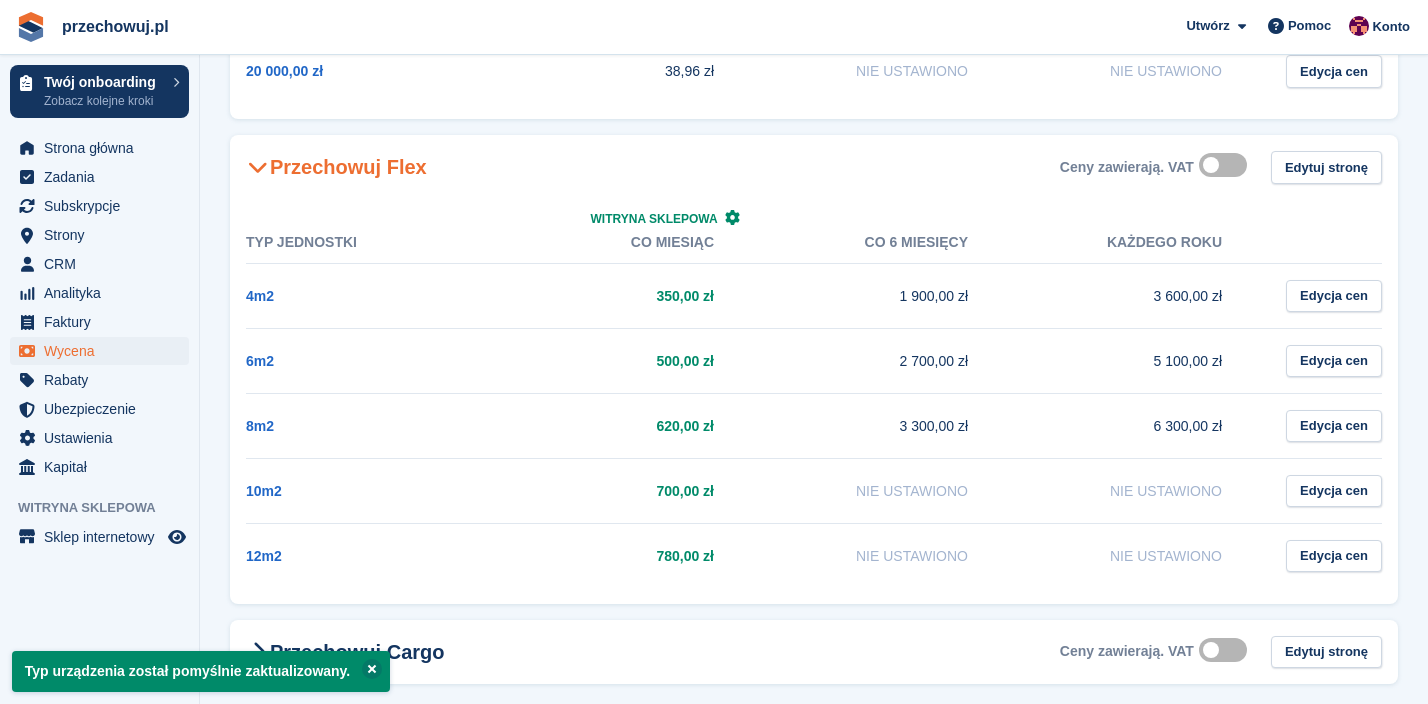scroll, scrollTop: 542, scrollLeft: 0, axis: vertical 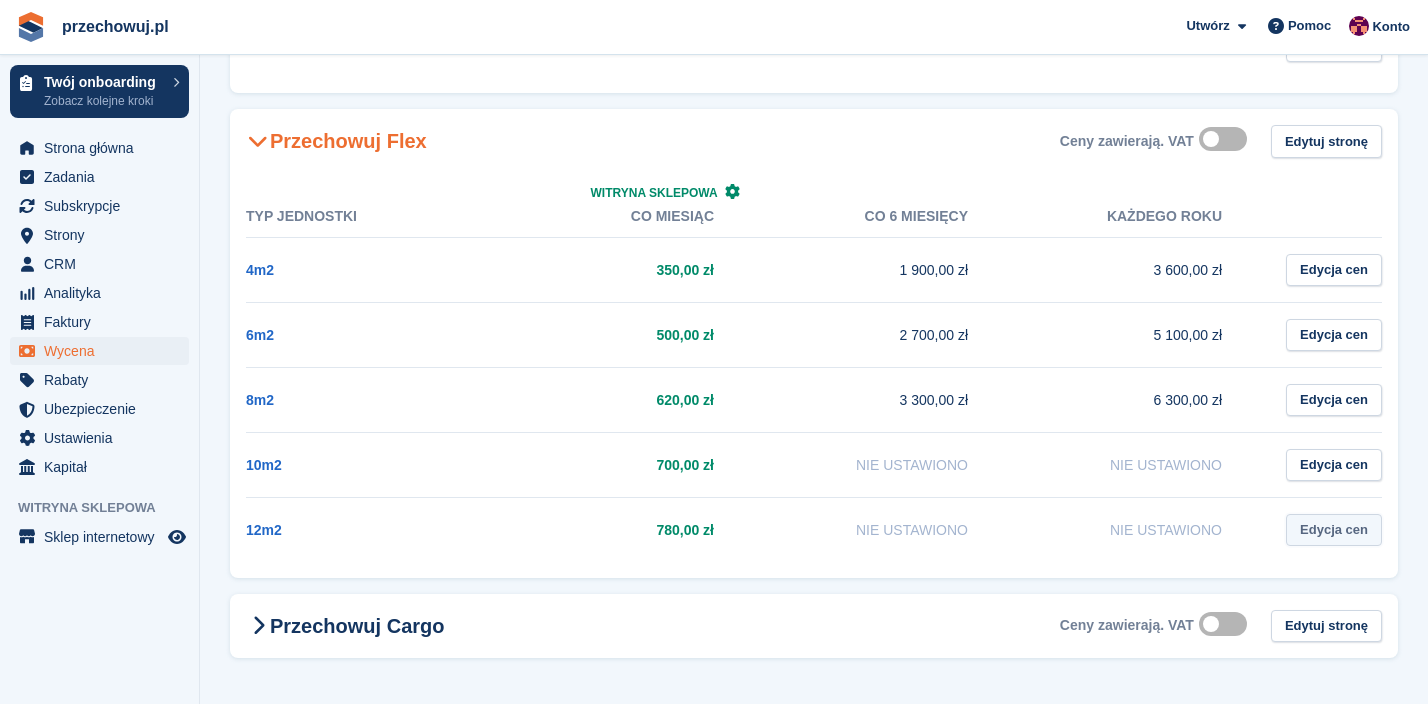 click on "Edycja cen" at bounding box center (1334, 530) 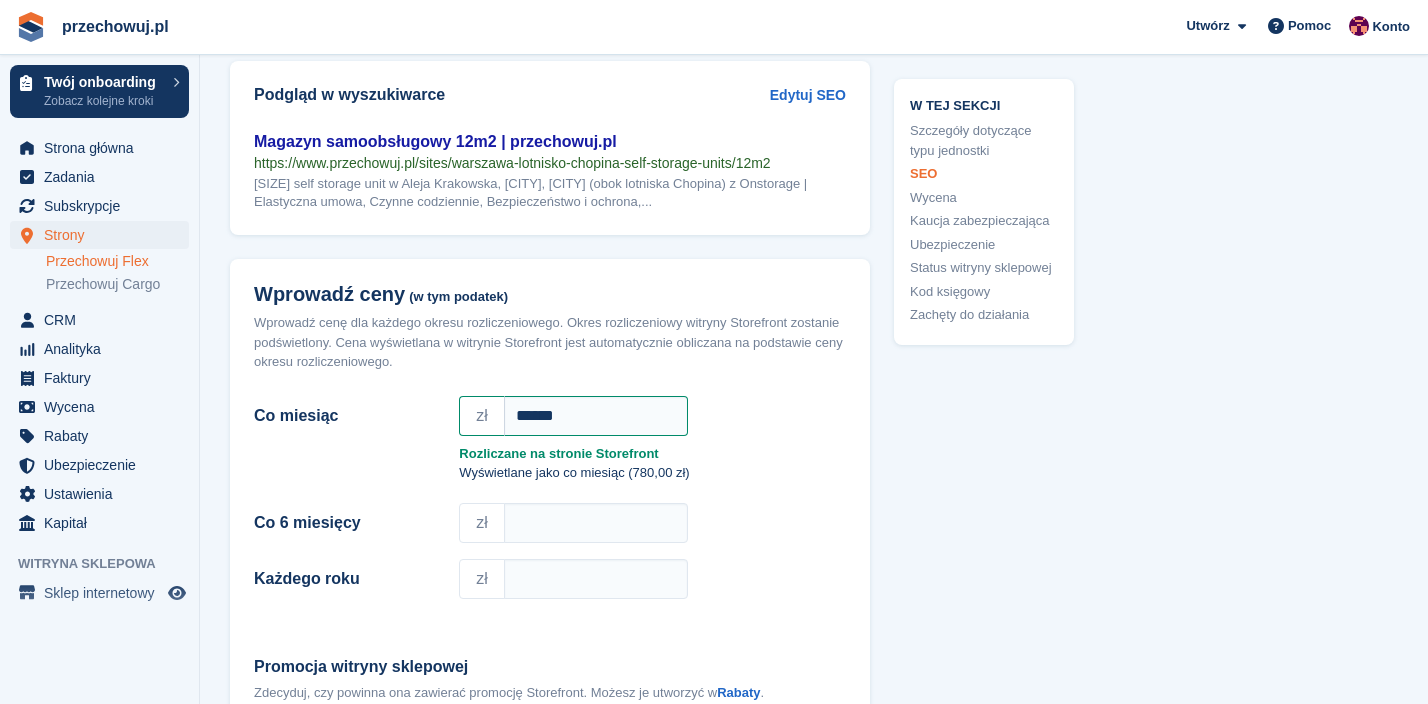 scroll, scrollTop: 1597, scrollLeft: 0, axis: vertical 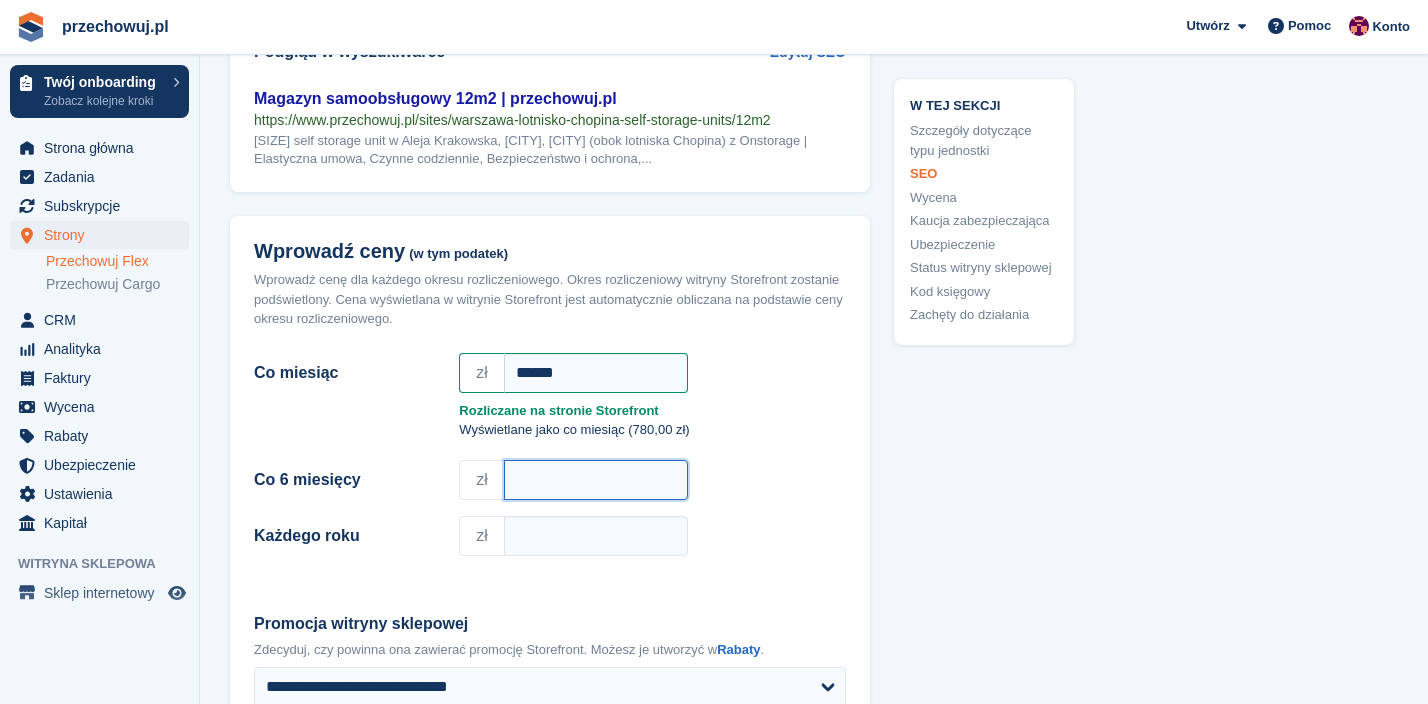 click on "Co 6 miesięcy" at bounding box center (596, 480) 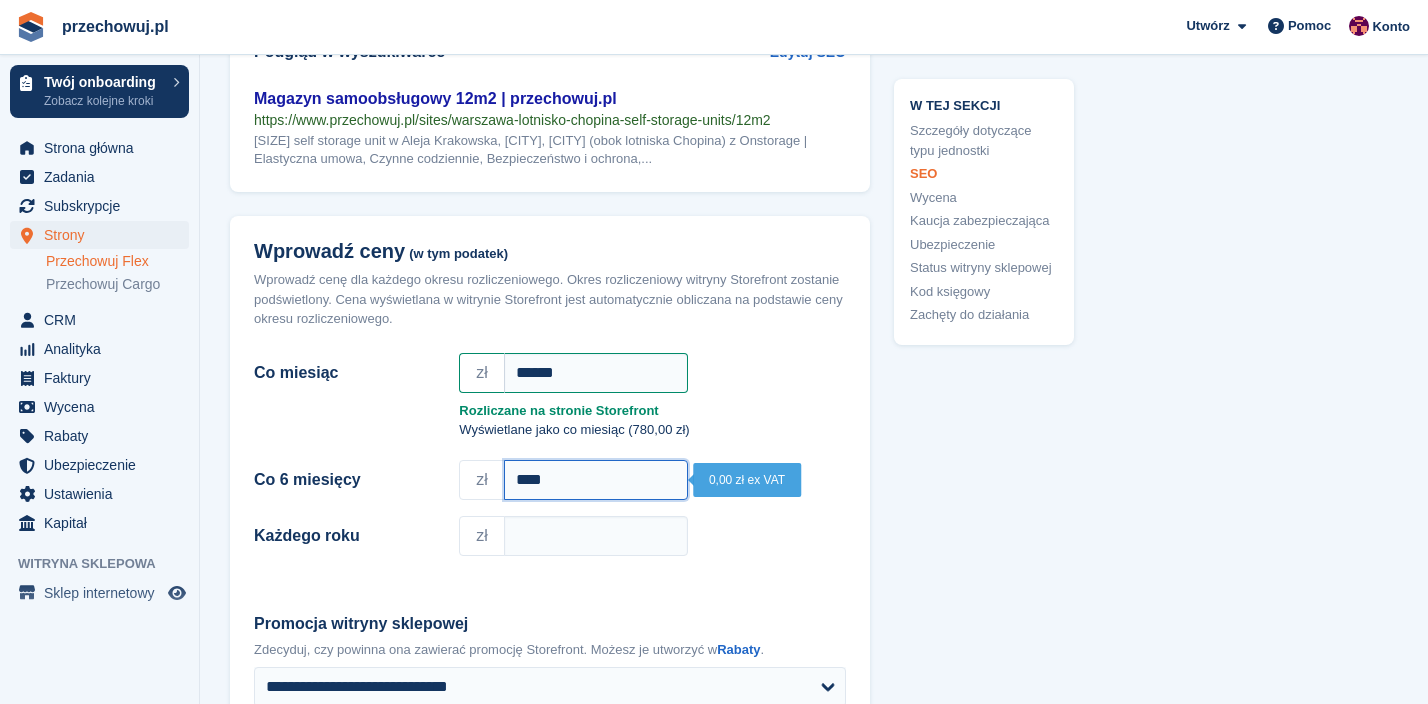 type on "****" 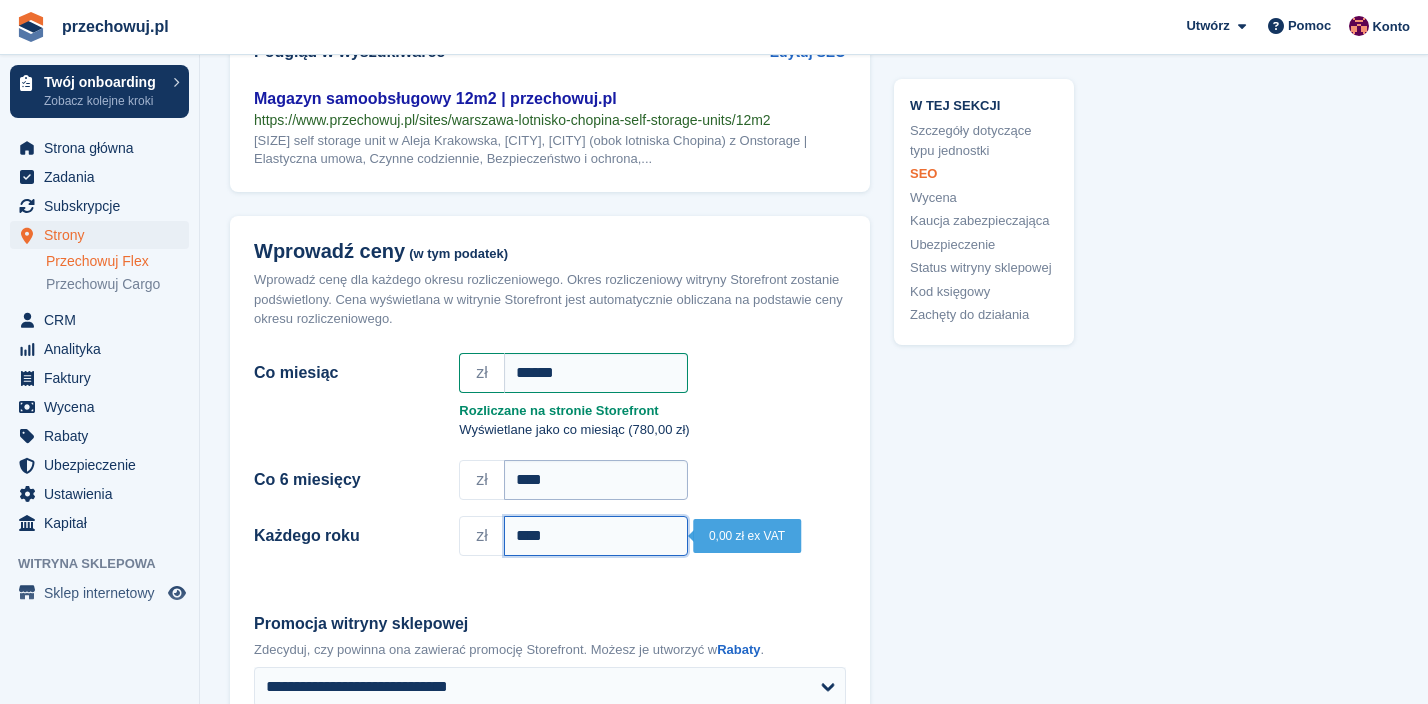 type on "****" 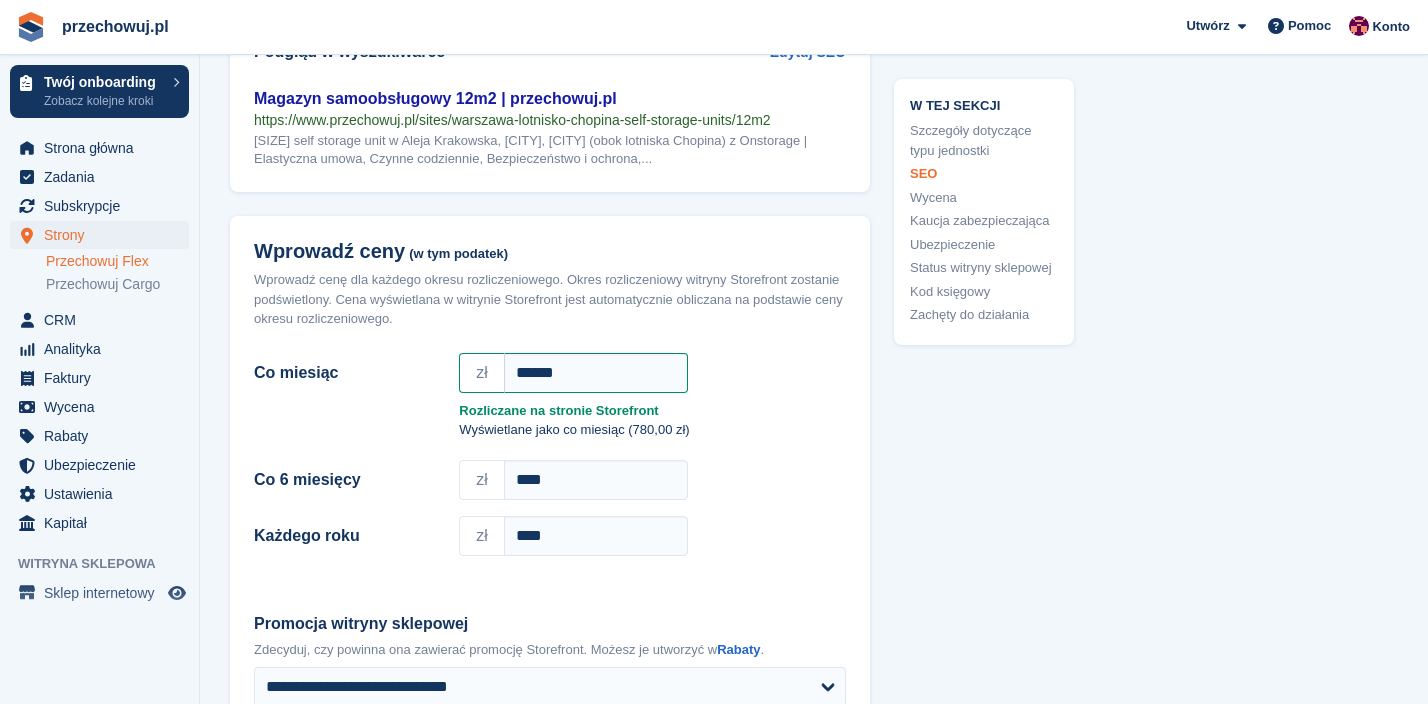 click on "Co miesiąc
zł
******
Rozliczane na stronie Storefront
Wyświetlane jako co miesiąc (780,00 zł)
Co 6 miesięcy
zł
****
Każdego roku
zł
****" at bounding box center (550, 466) 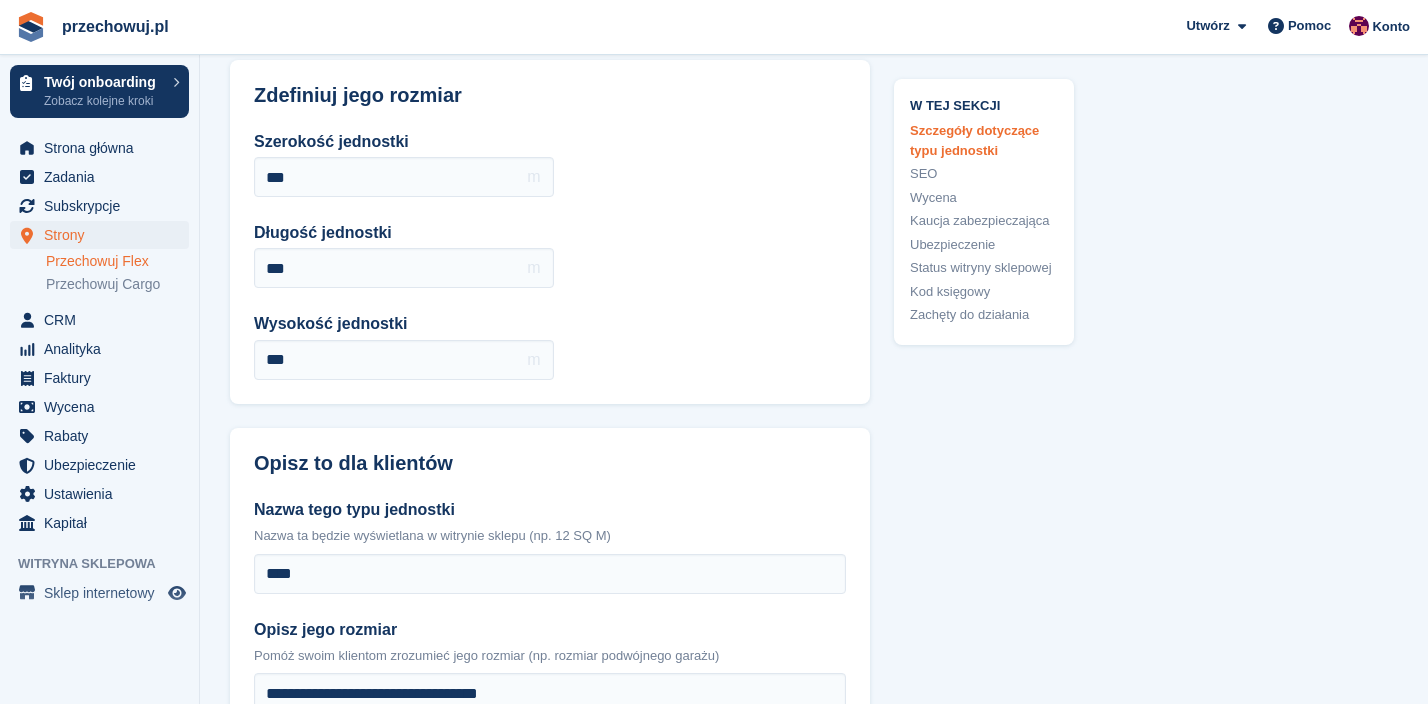scroll, scrollTop: 0, scrollLeft: 0, axis: both 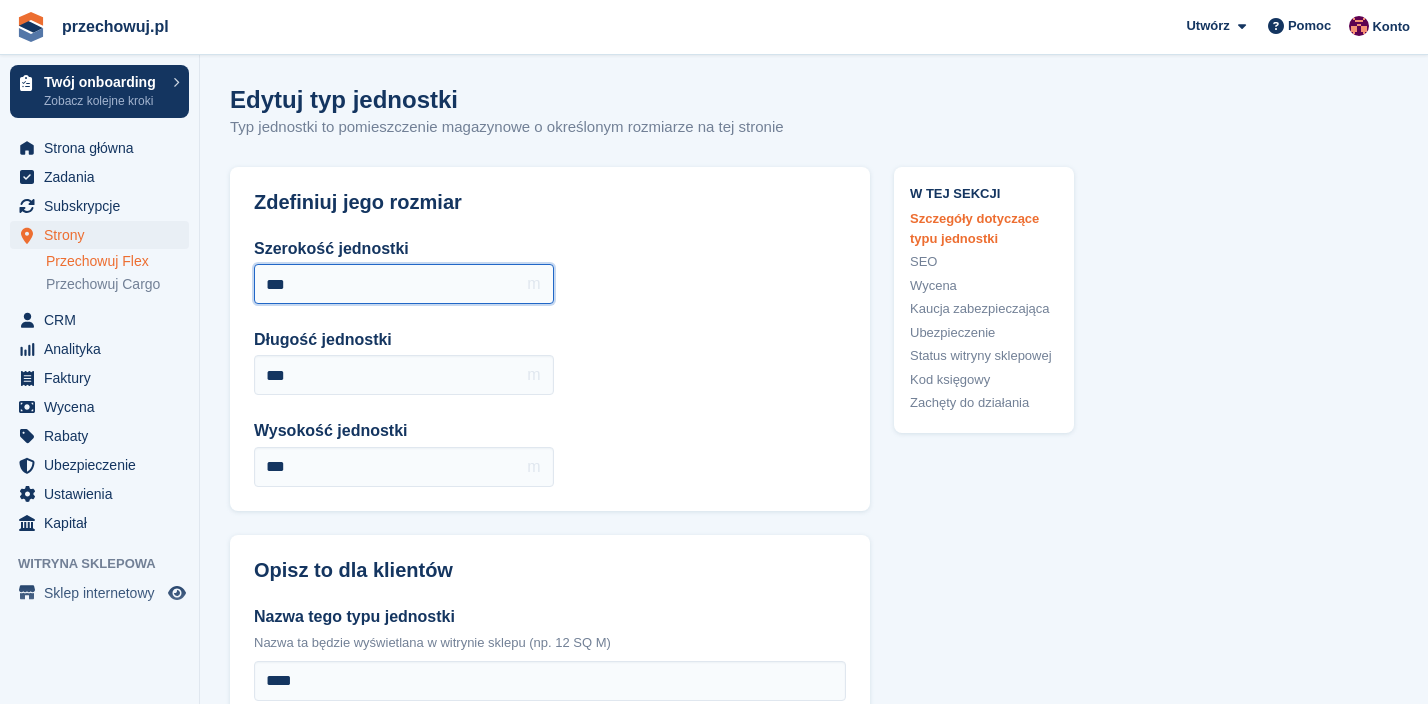 click on "***" at bounding box center (404, 284) 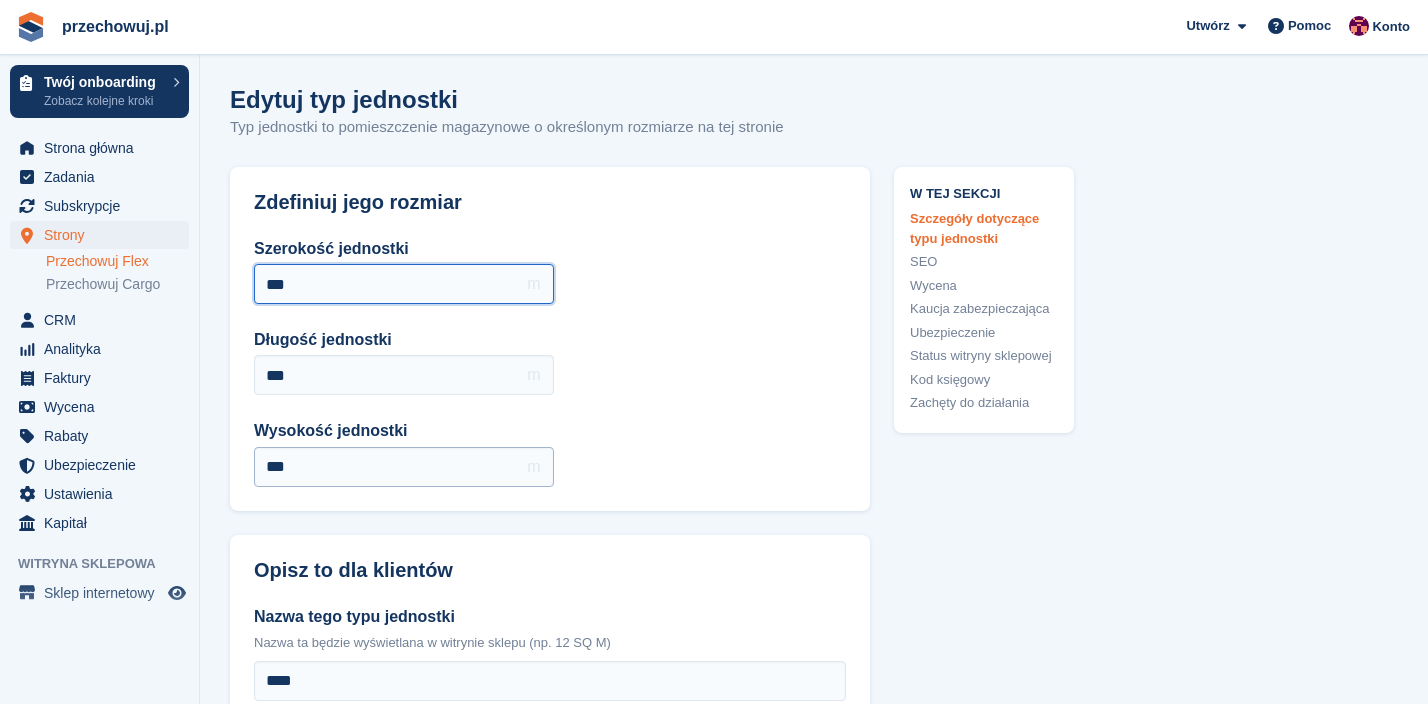 type on "***" 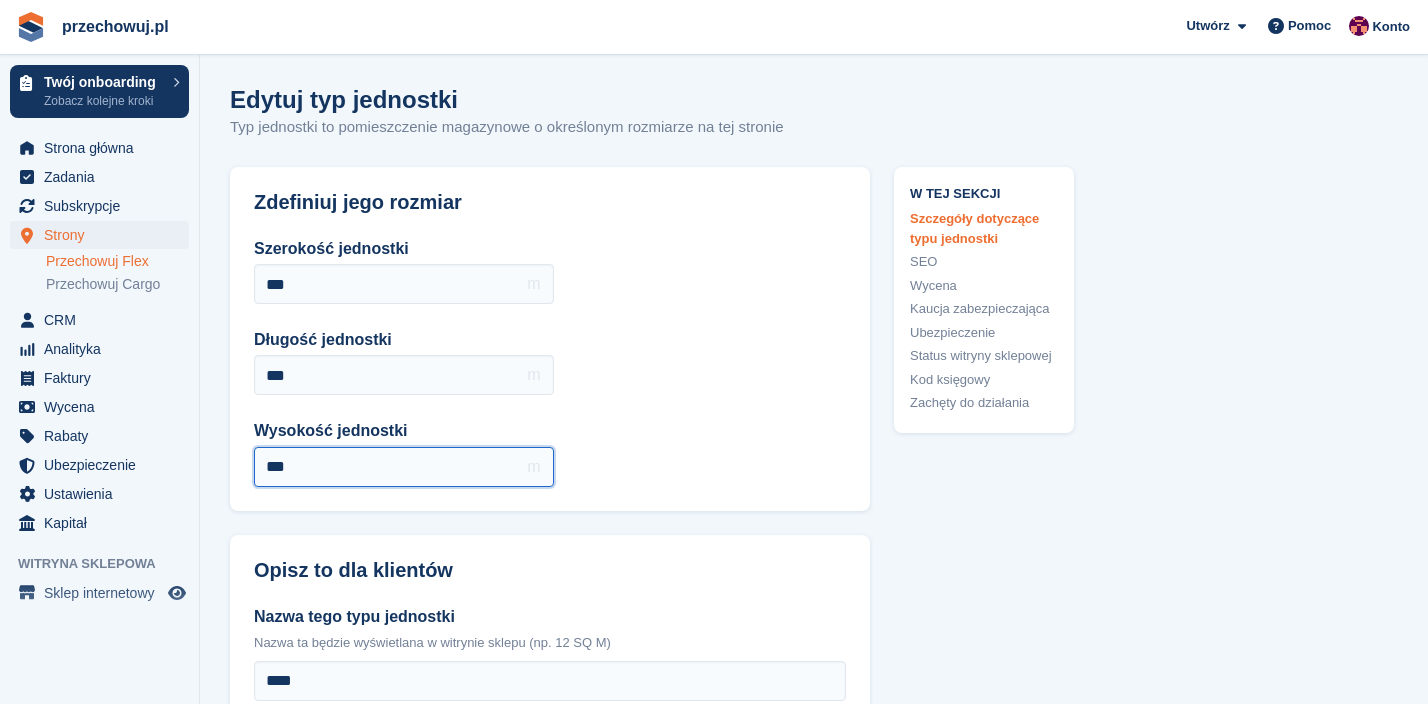 drag, startPoint x: 303, startPoint y: 467, endPoint x: 282, endPoint y: 469, distance: 21.095022 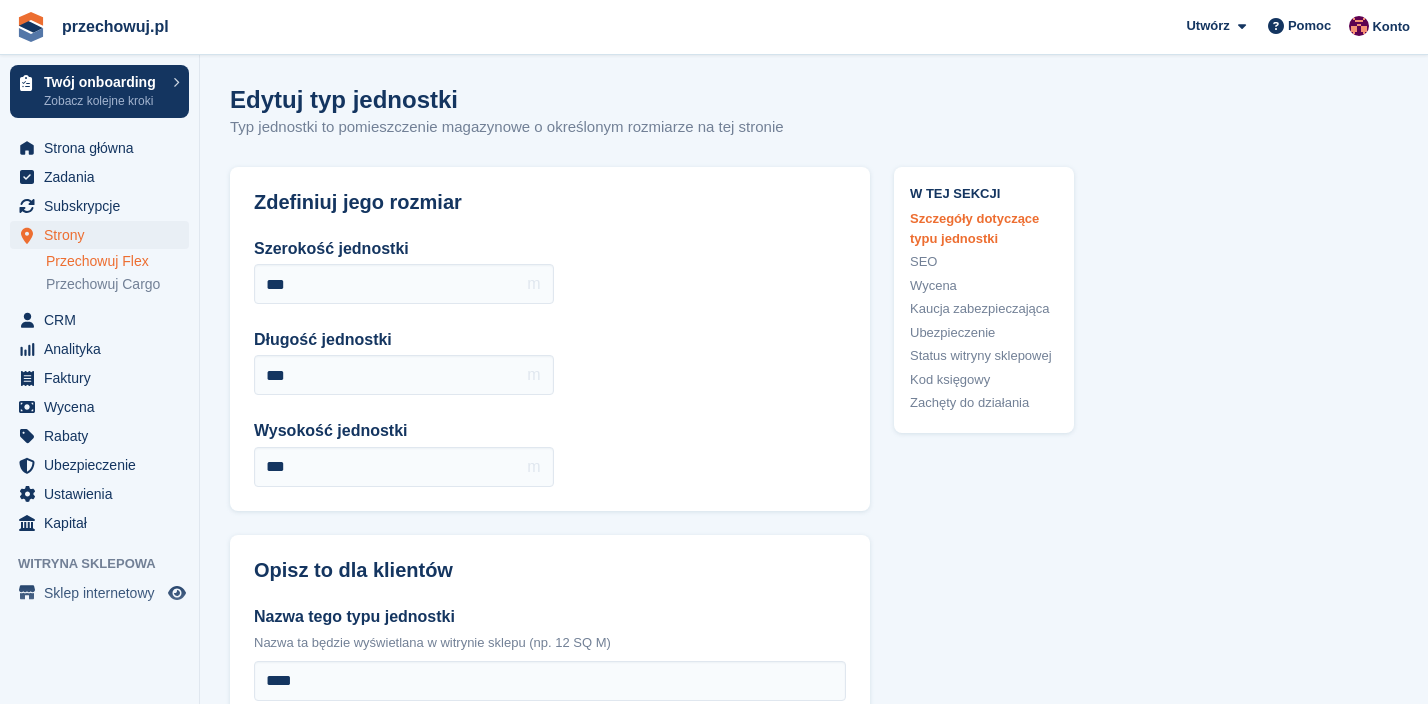 click on "**********" at bounding box center (814, 2017) 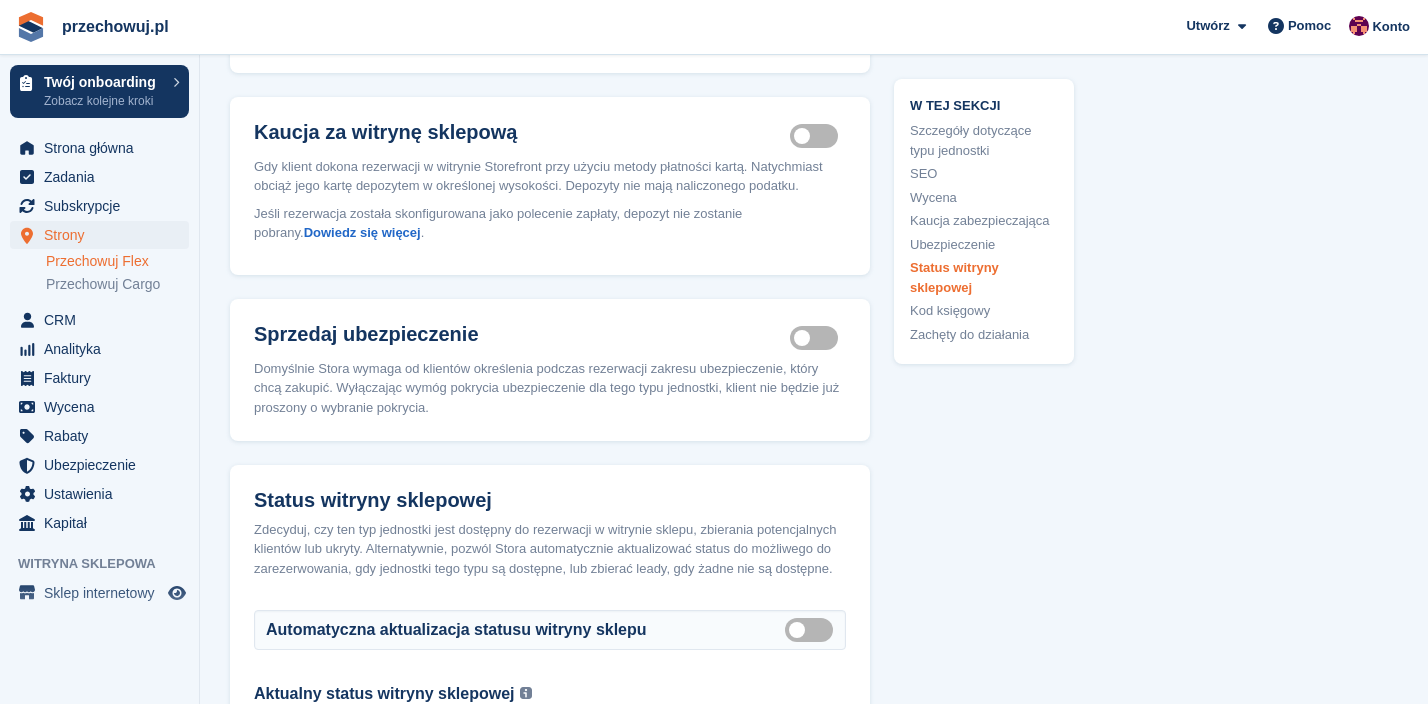 scroll, scrollTop: 3368, scrollLeft: 0, axis: vertical 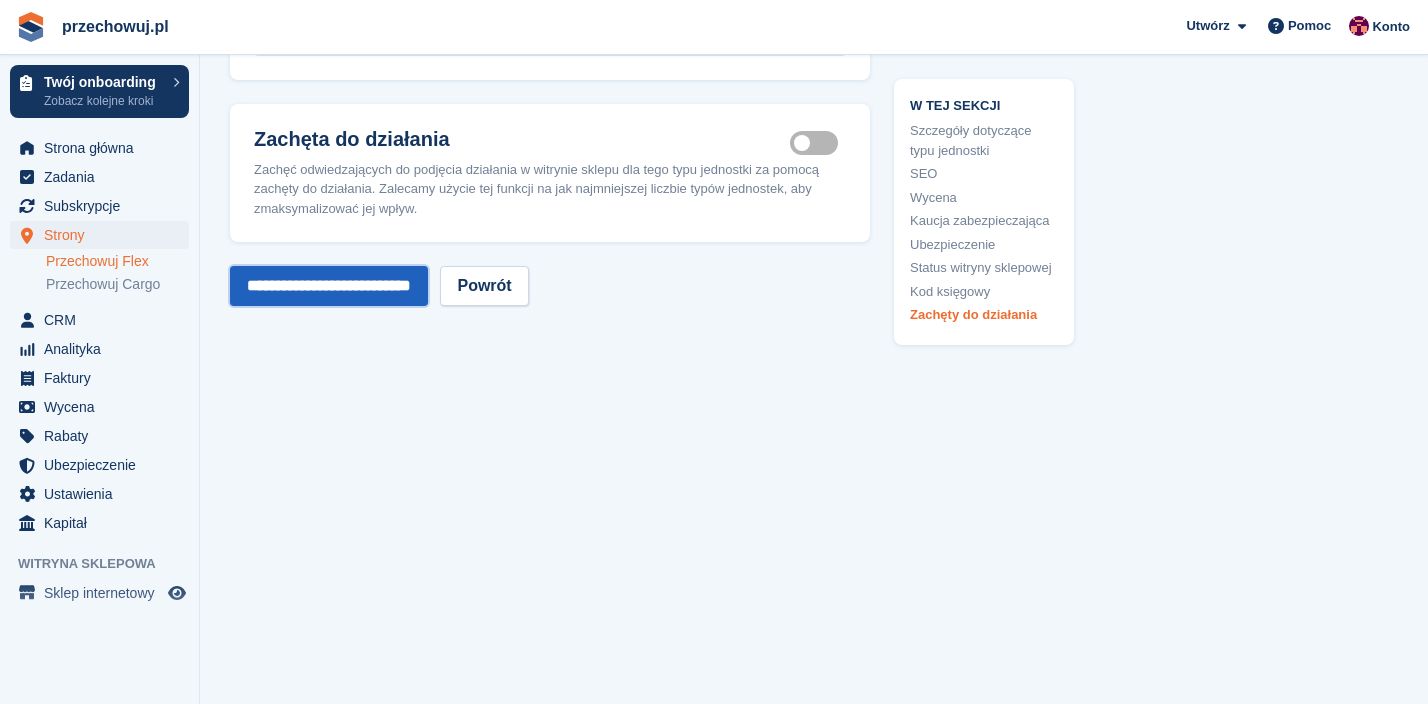 click on "**********" at bounding box center (329, 286) 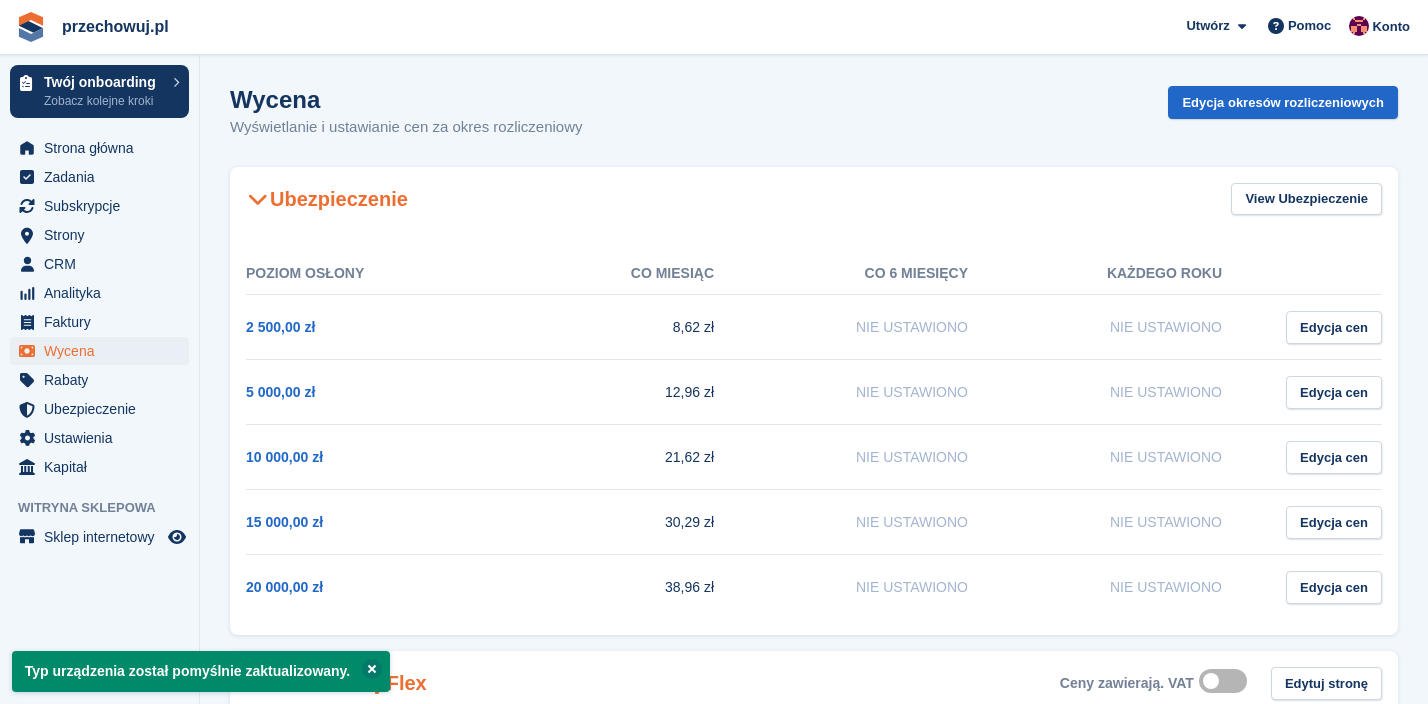 scroll, scrollTop: 542, scrollLeft: 0, axis: vertical 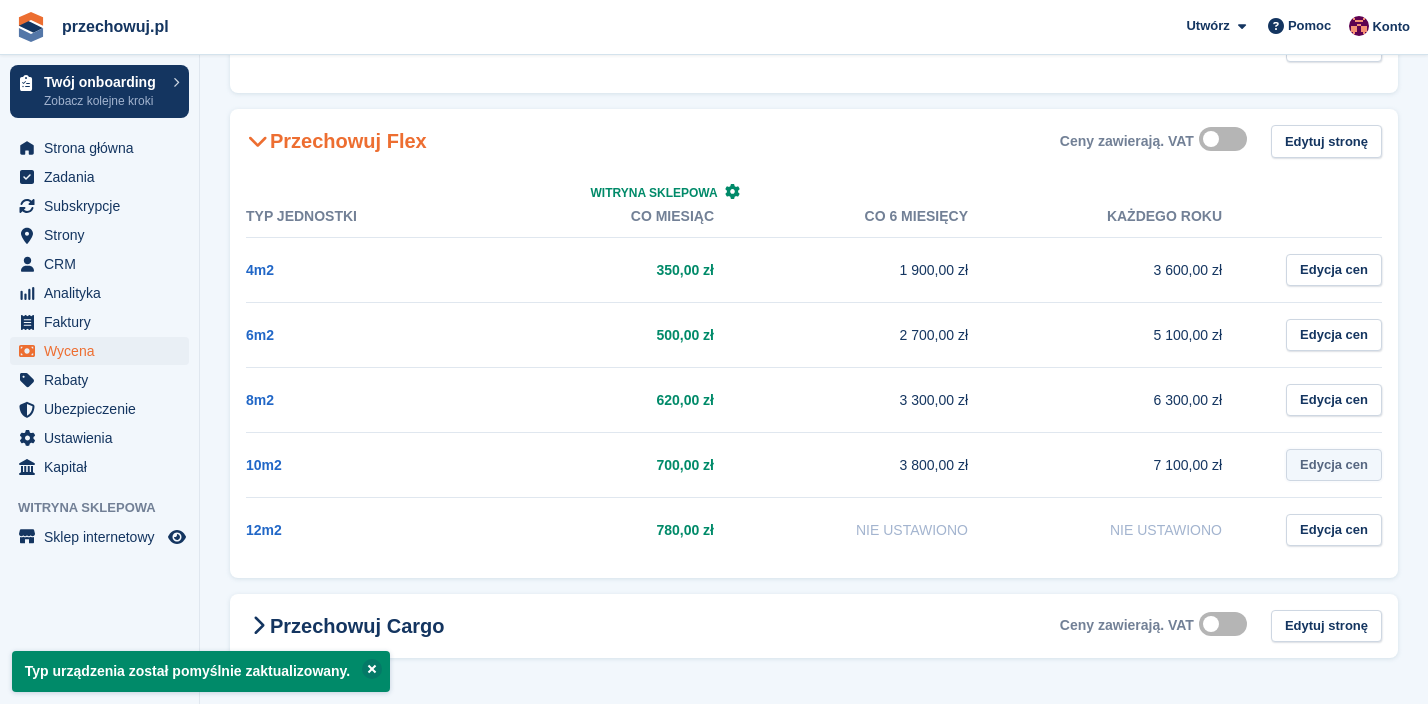 click on "Edycja cen" at bounding box center (1334, 465) 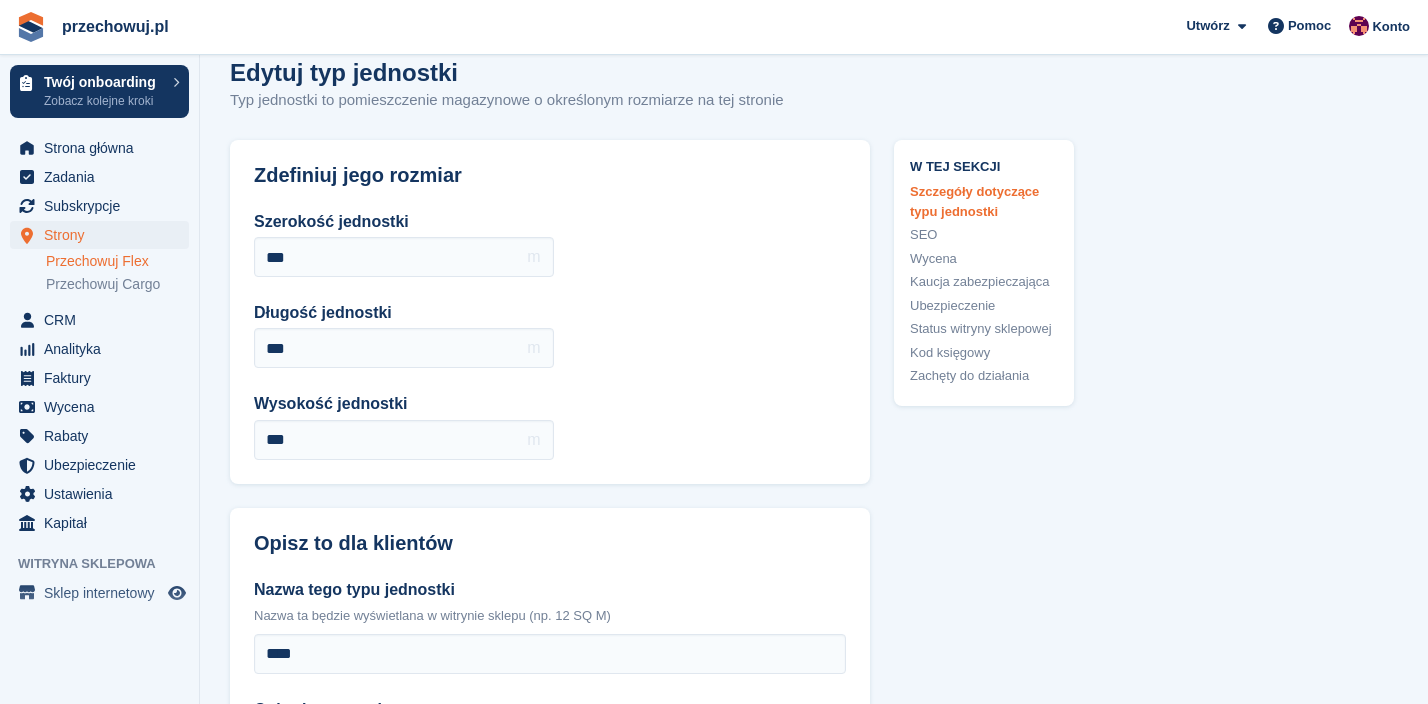 scroll, scrollTop: 0, scrollLeft: 0, axis: both 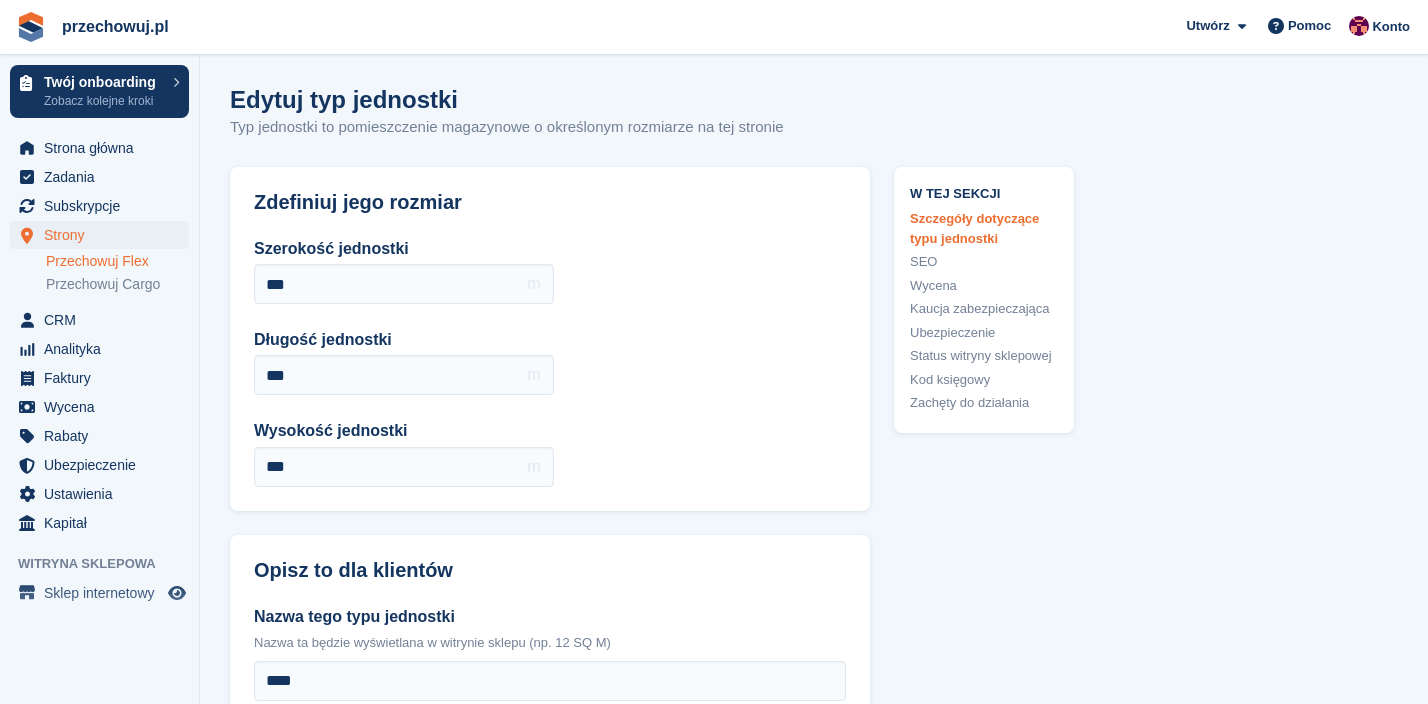click on "Przechowuj Flex" at bounding box center [117, 261] 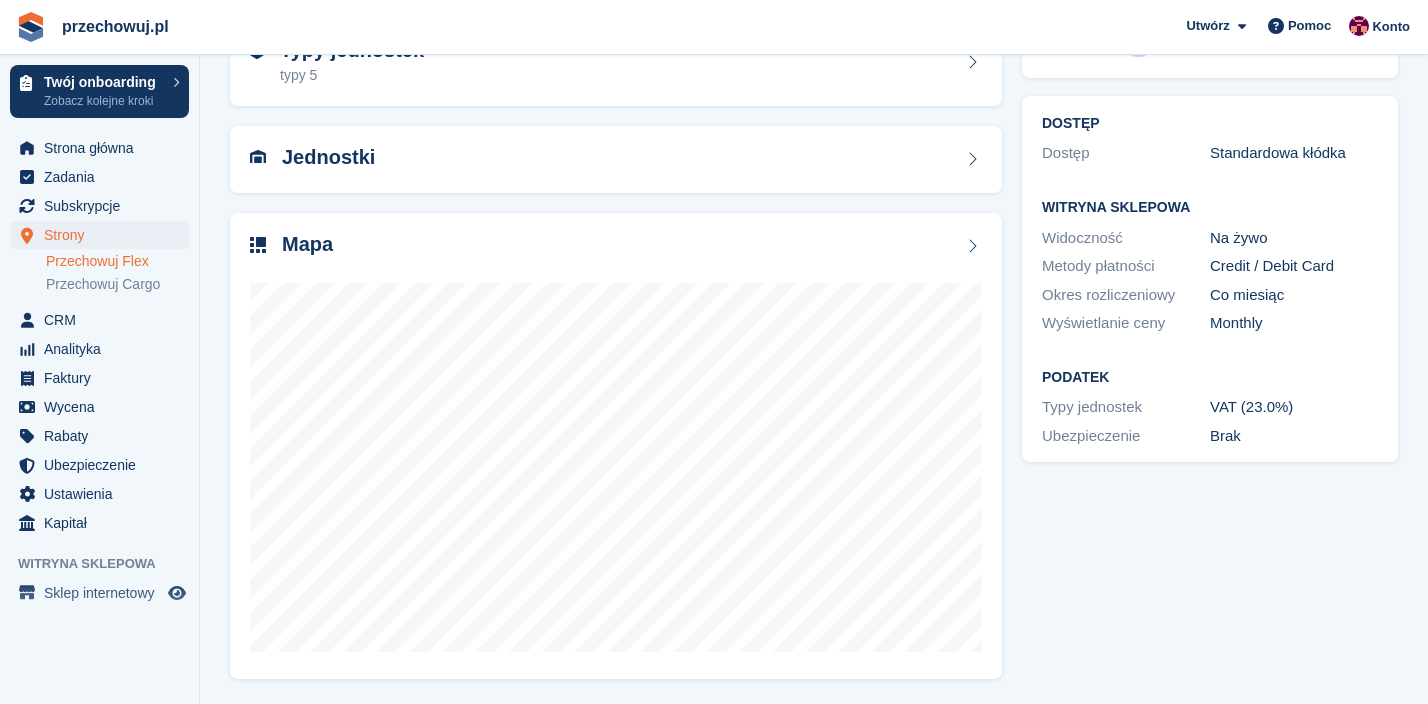 scroll, scrollTop: 0, scrollLeft: 0, axis: both 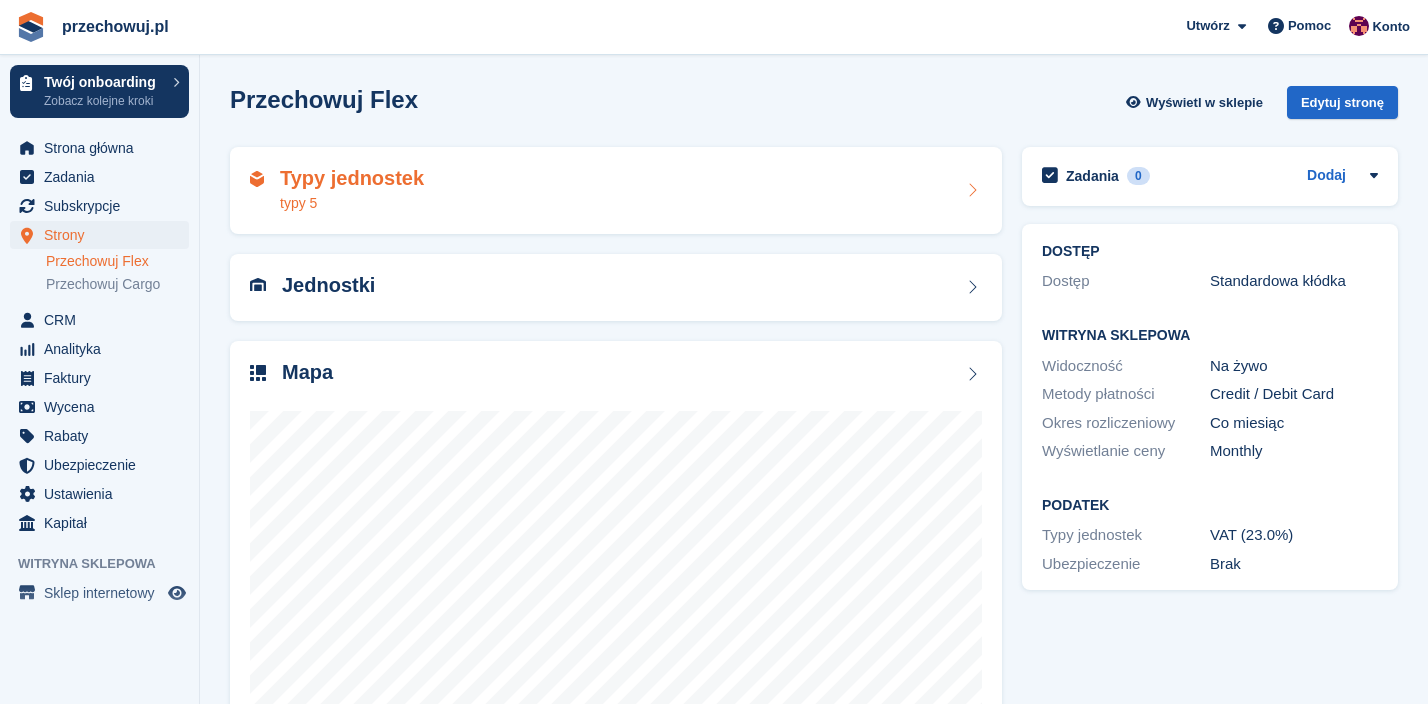 click on "Typy jednostek" at bounding box center [352, 178] 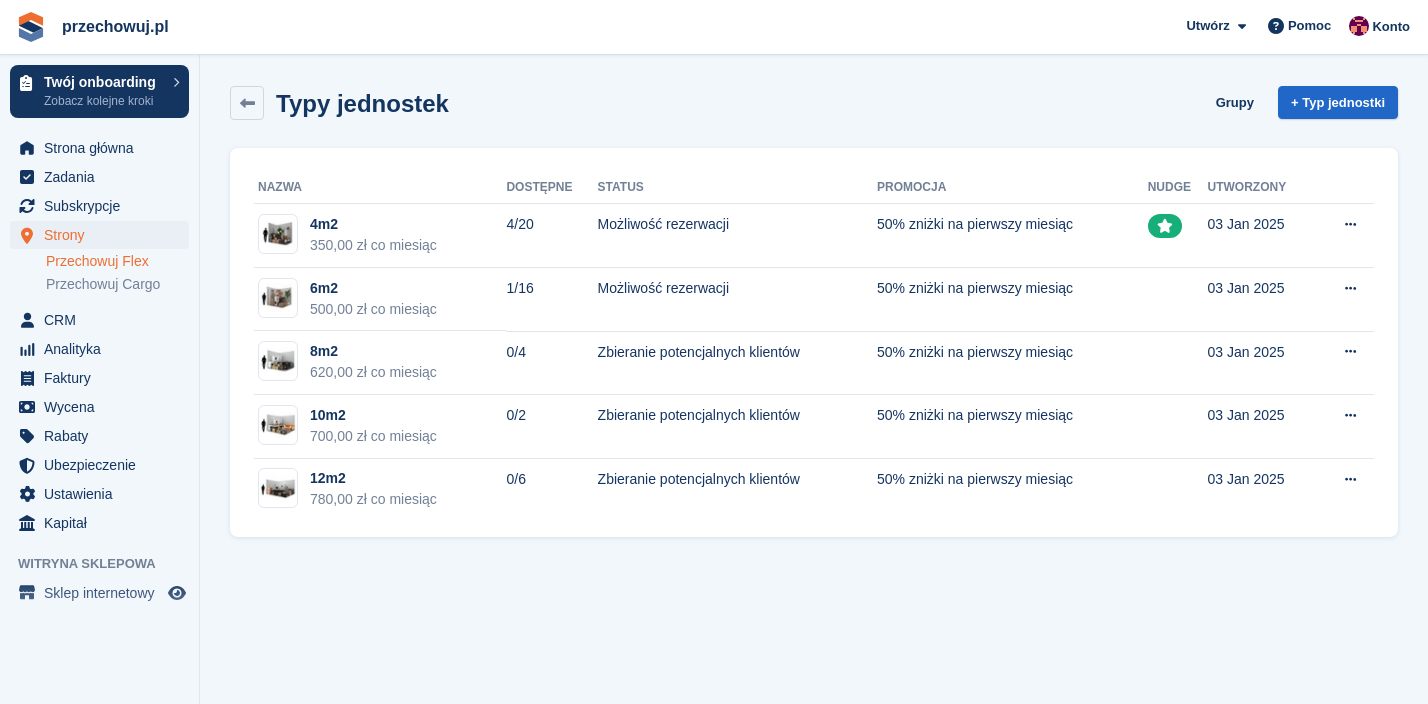 scroll, scrollTop: 0, scrollLeft: 0, axis: both 